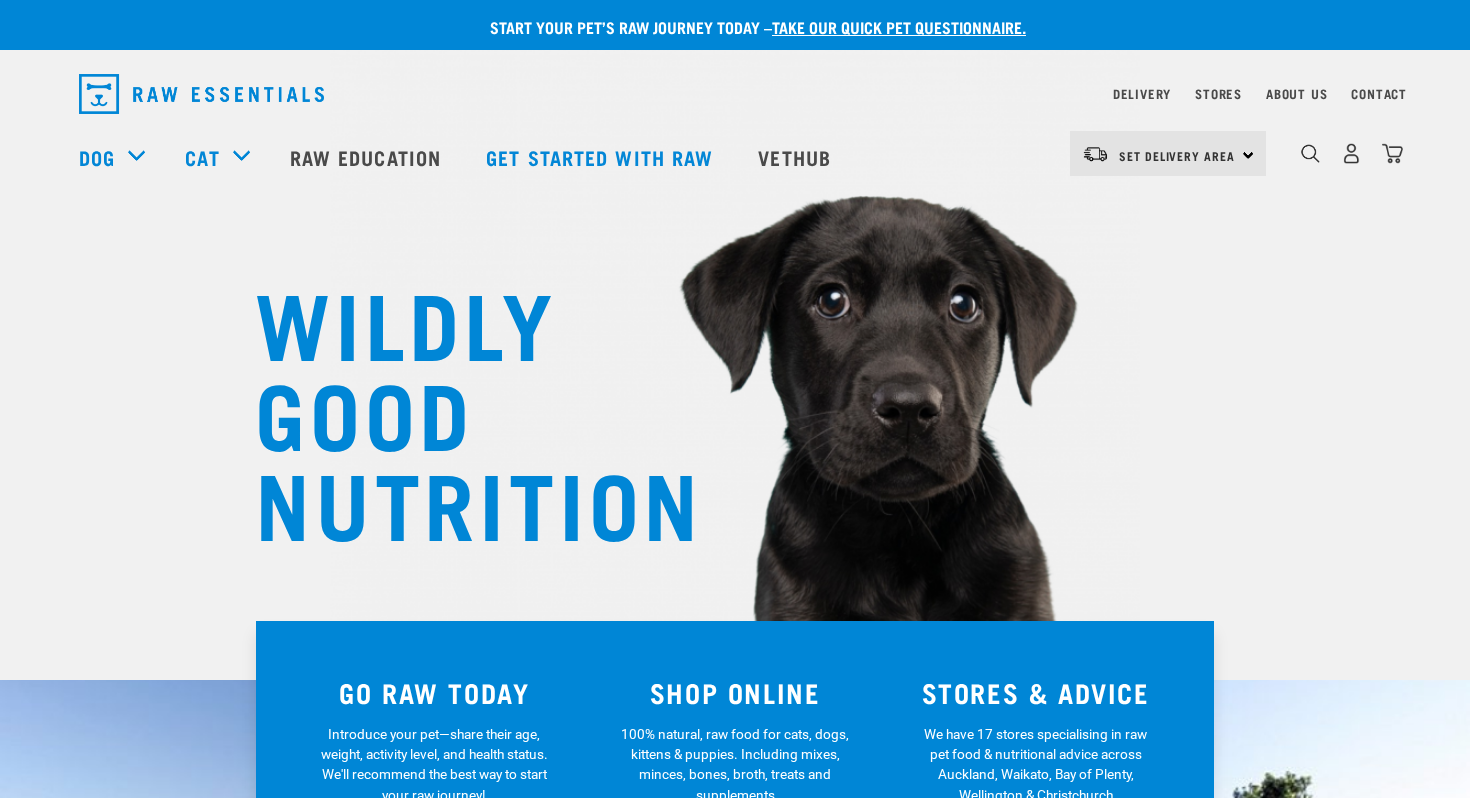scroll, scrollTop: 0, scrollLeft: 0, axis: both 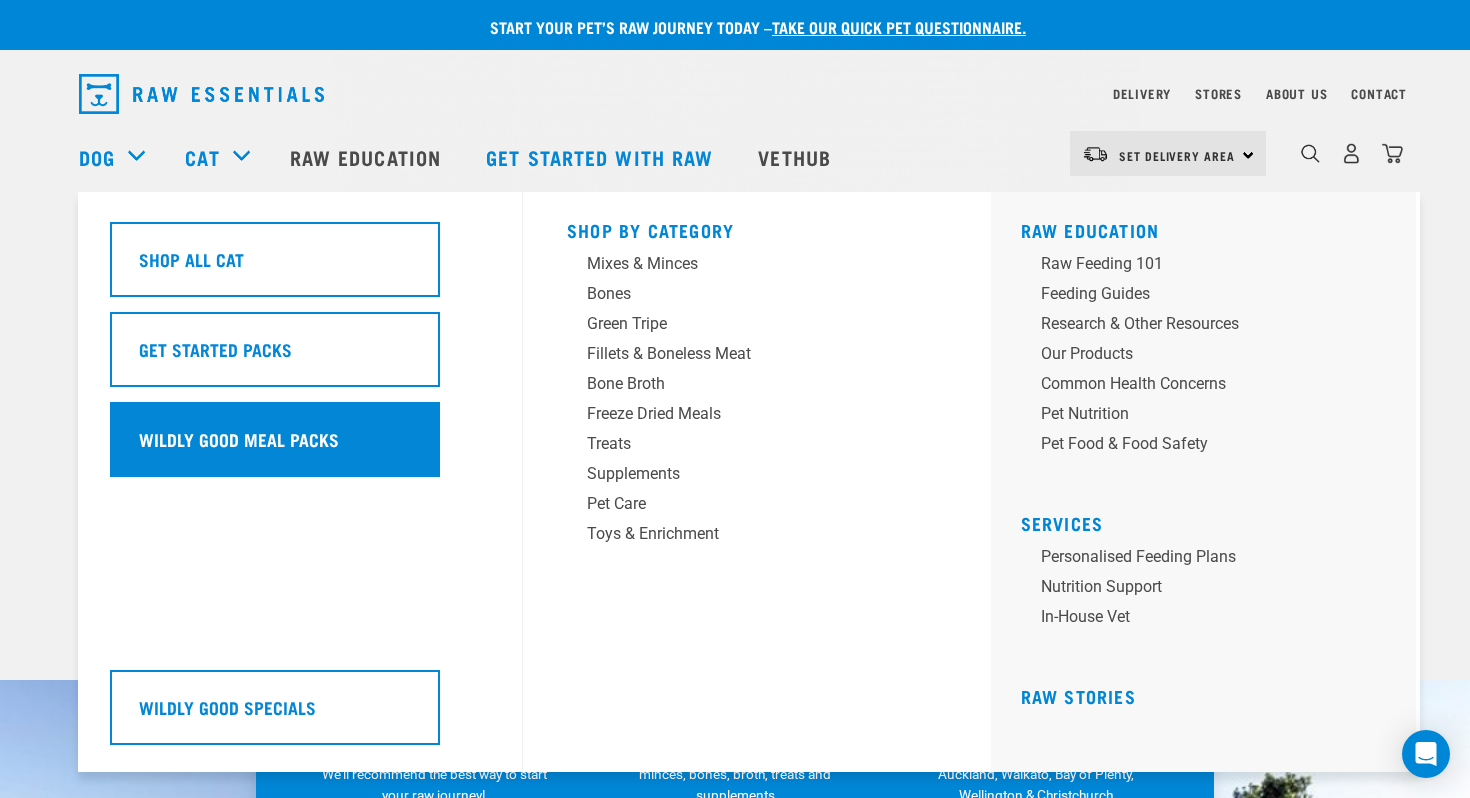 click on "Wildly Good Meal Packs" at bounding box center (239, 439) 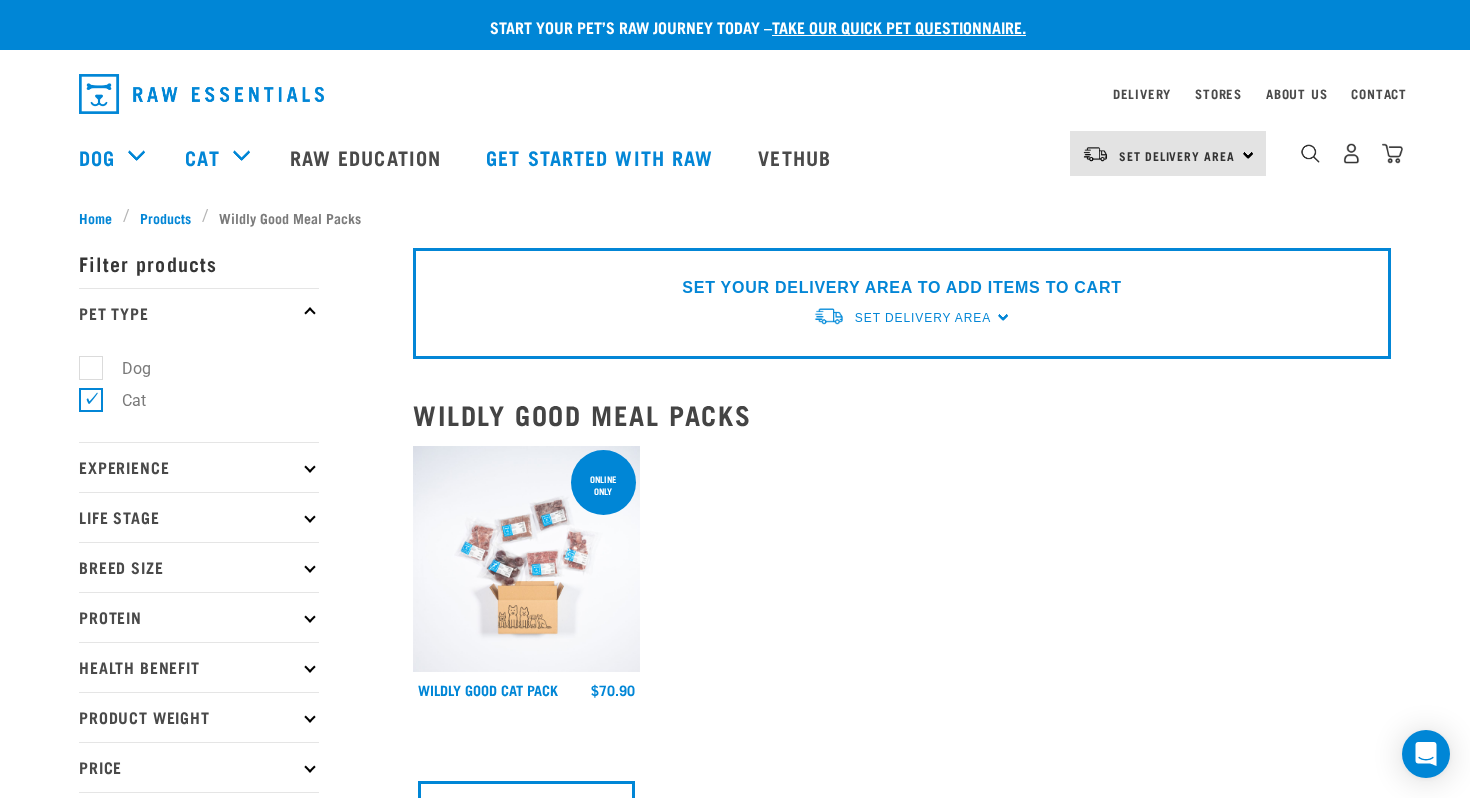 scroll, scrollTop: 0, scrollLeft: 0, axis: both 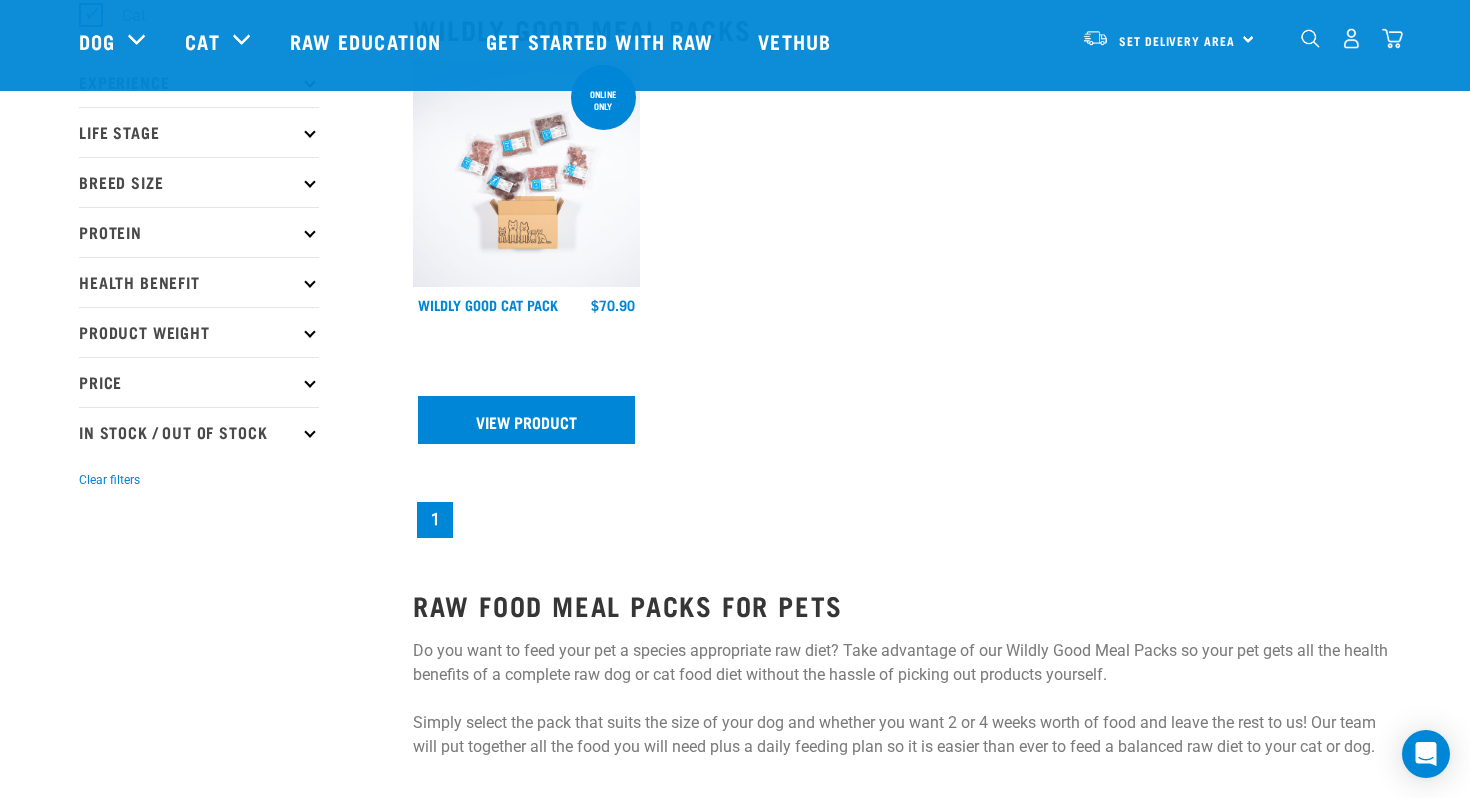 click on "View Product" at bounding box center (526, 420) 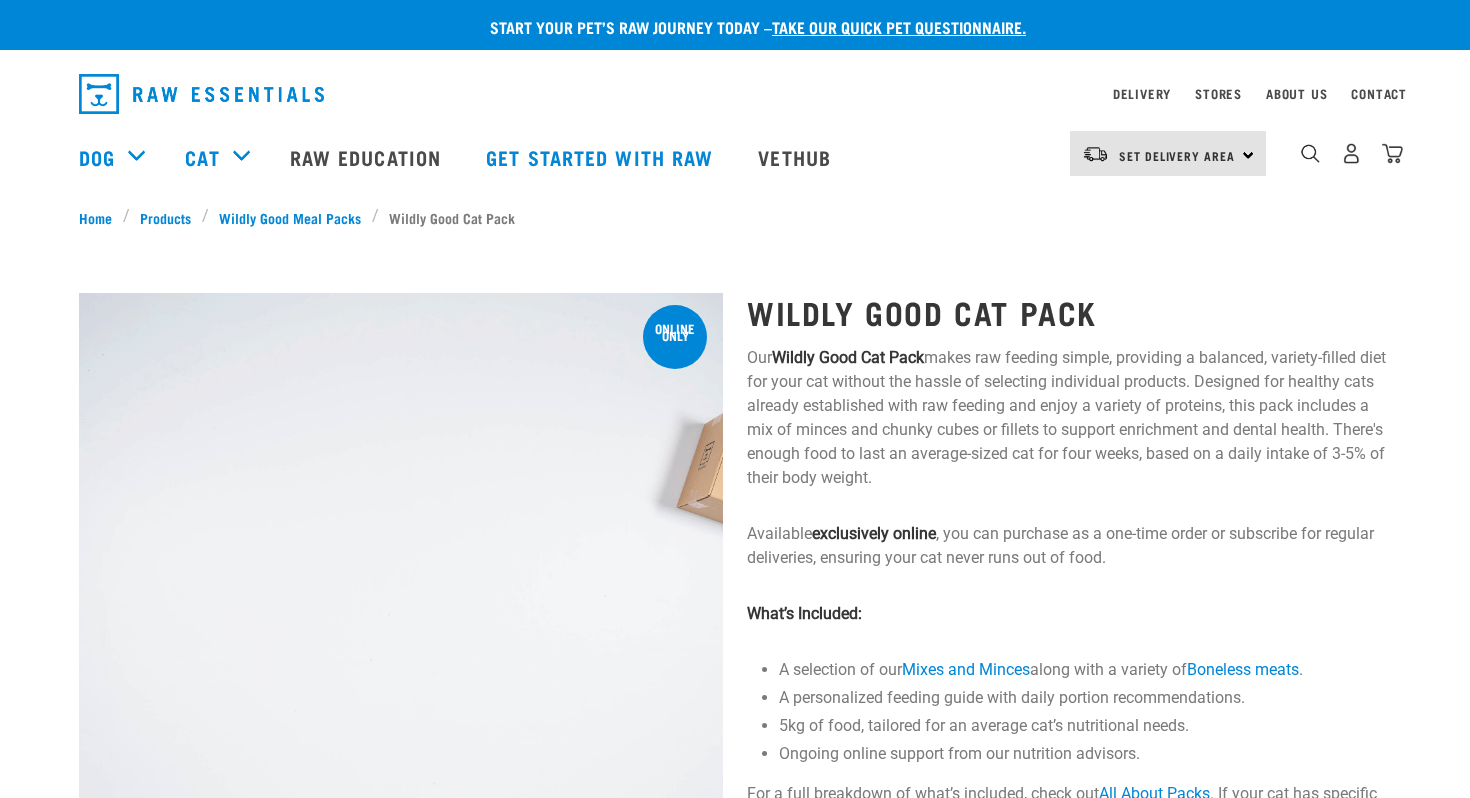 scroll, scrollTop: 0, scrollLeft: 0, axis: both 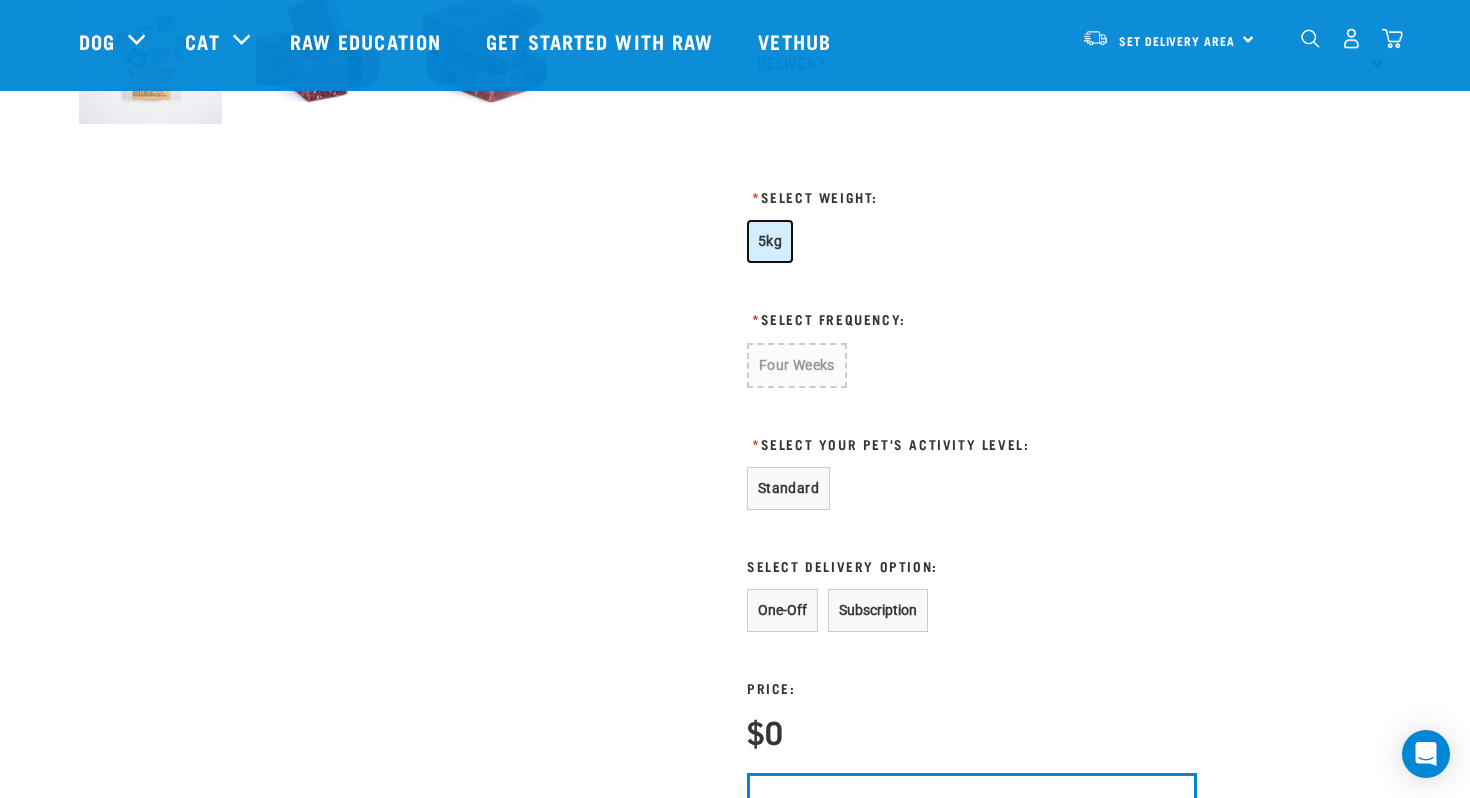 click on "5kg" at bounding box center (770, 241) 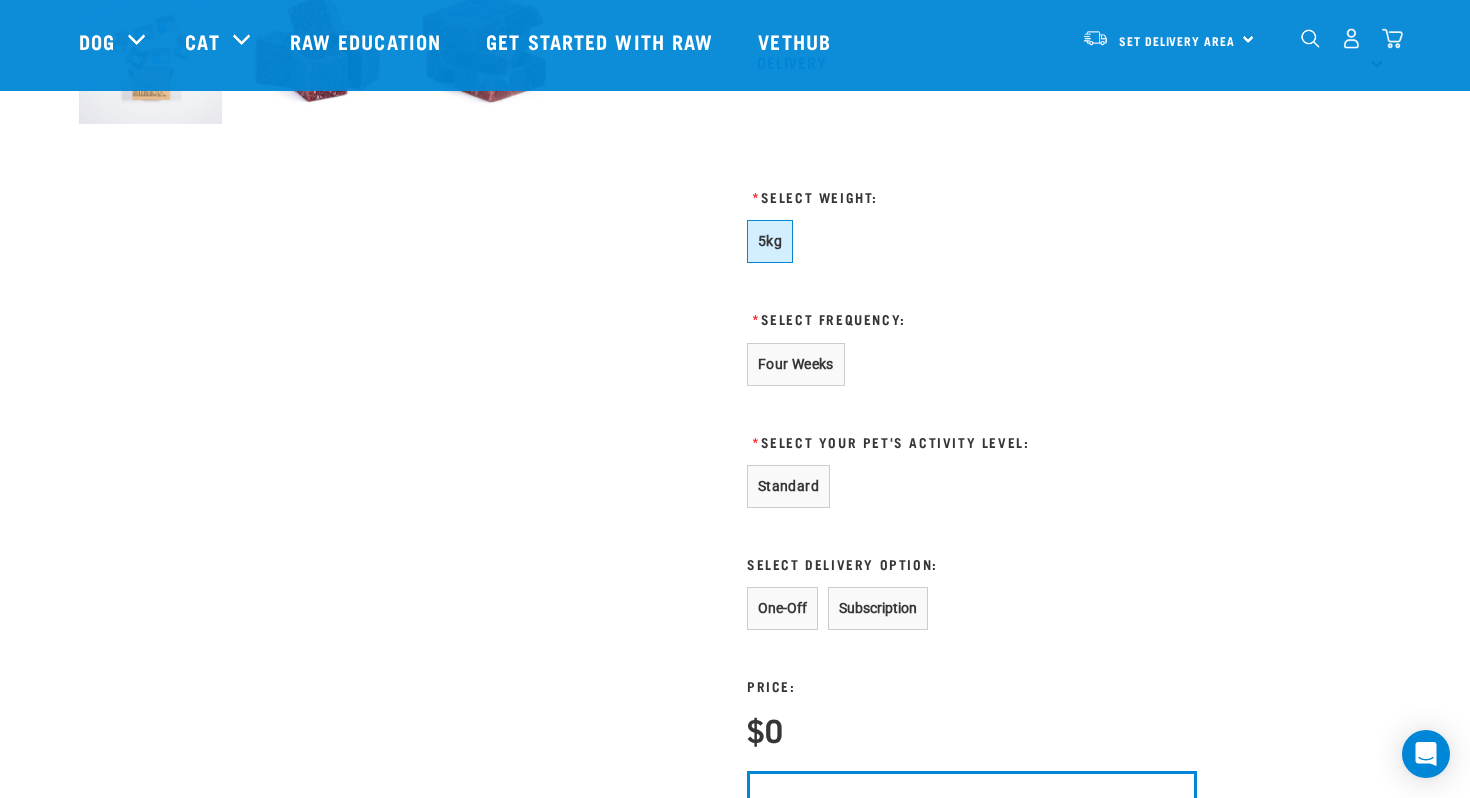 click on "5kg
*  Select Frequency:
Four Weeks
* One-Off Price: $0" at bounding box center [972, 563] 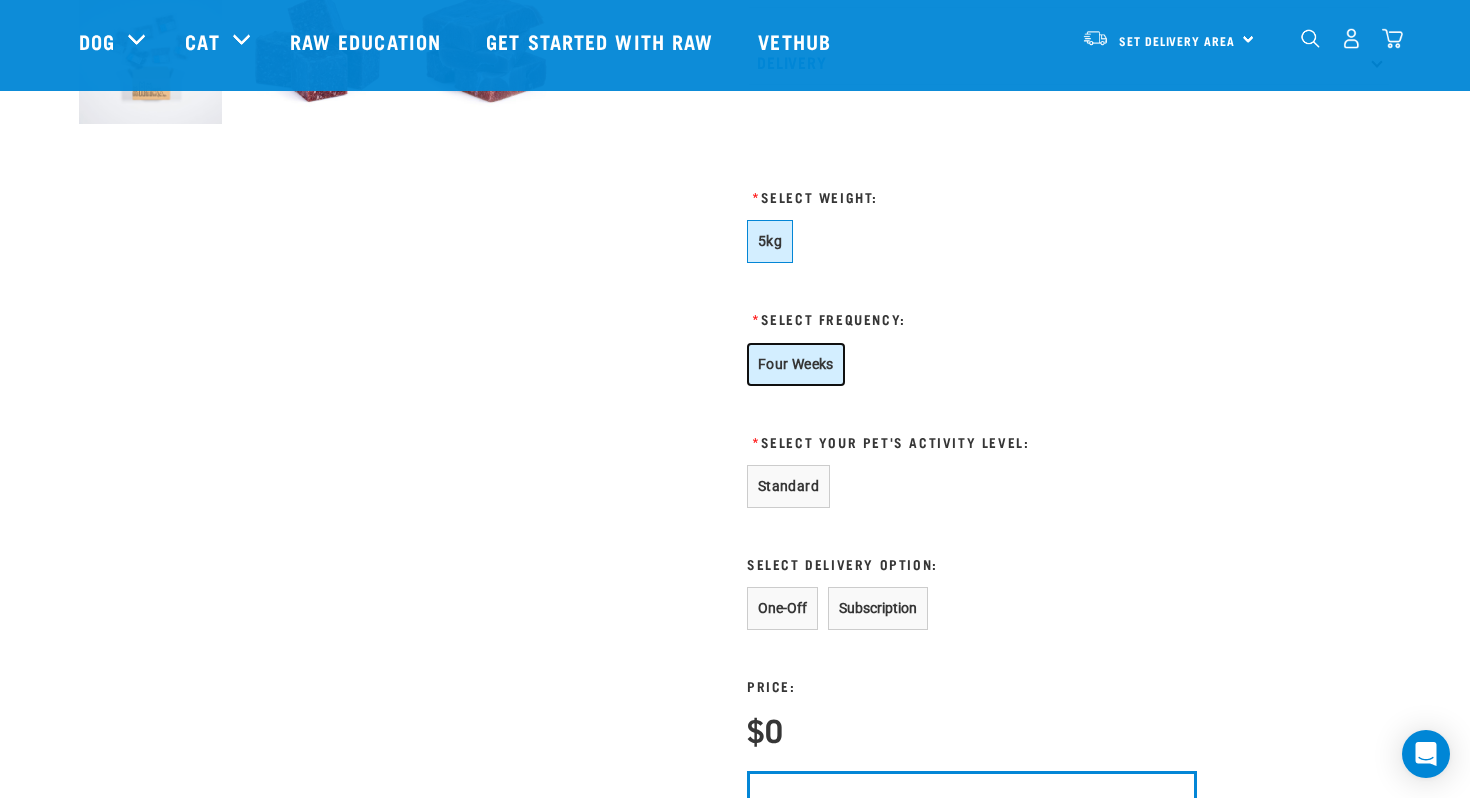 click on "Four Weeks" at bounding box center (796, 364) 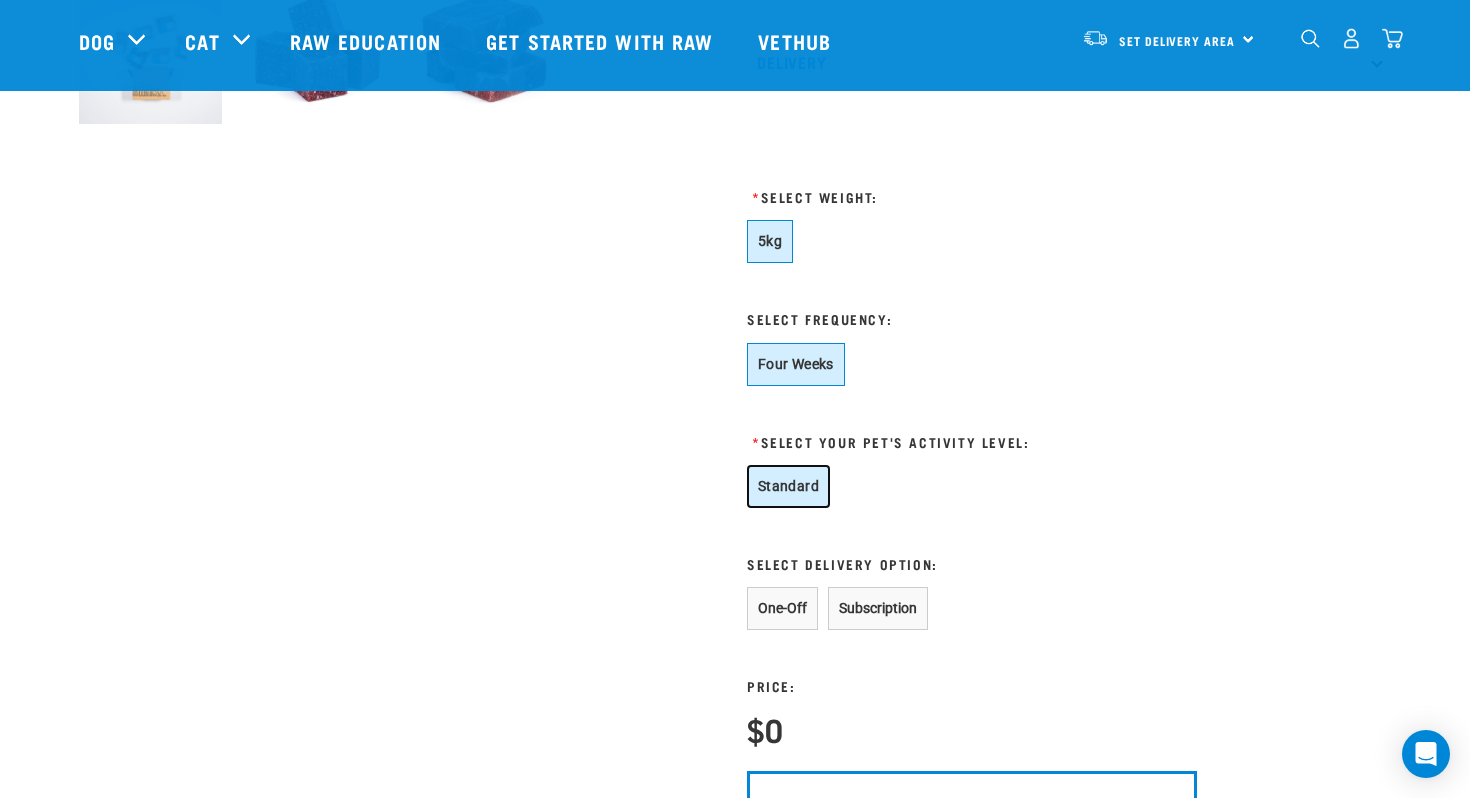 click on "Standard" at bounding box center (788, 486) 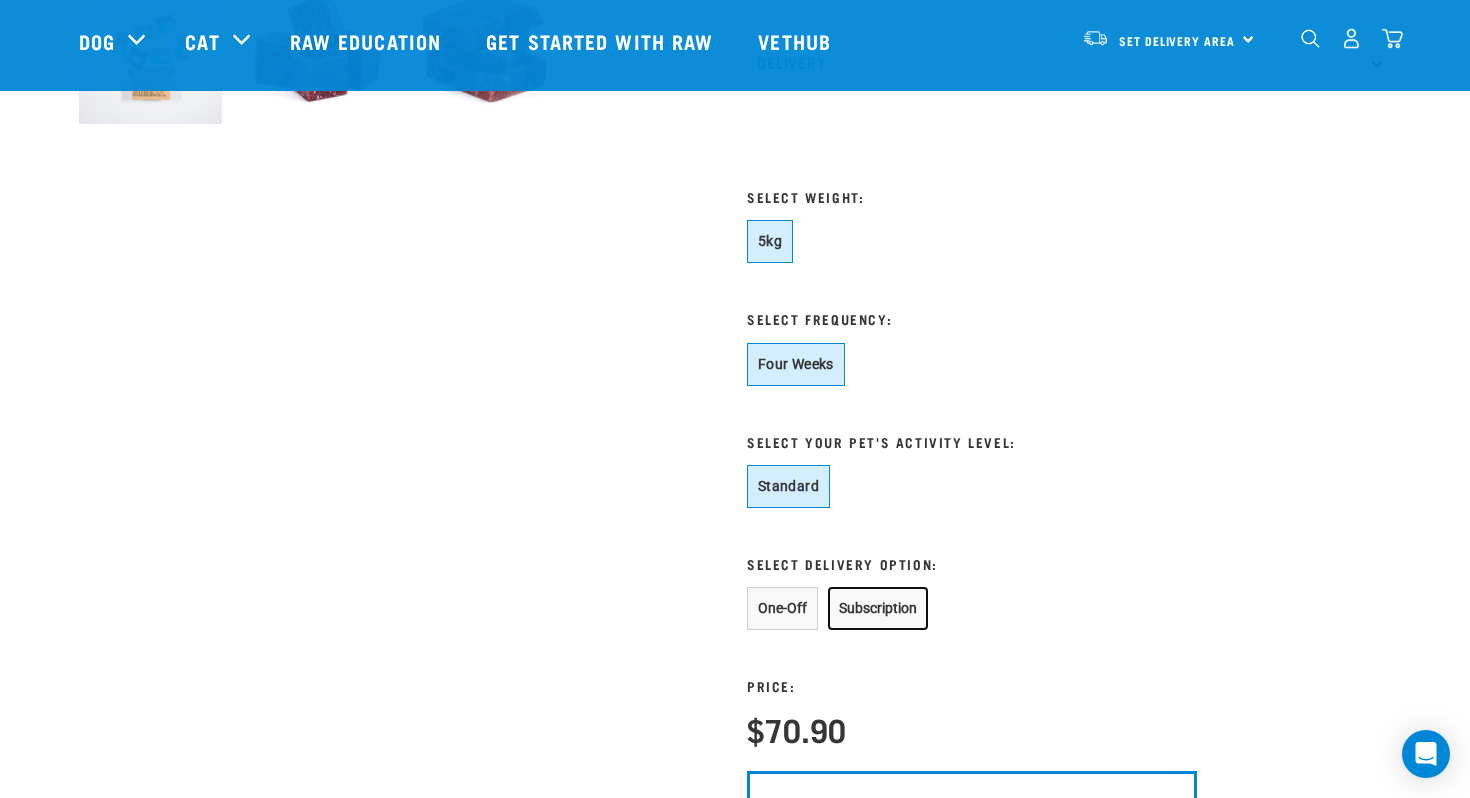click on "Subscription" at bounding box center (878, 608) 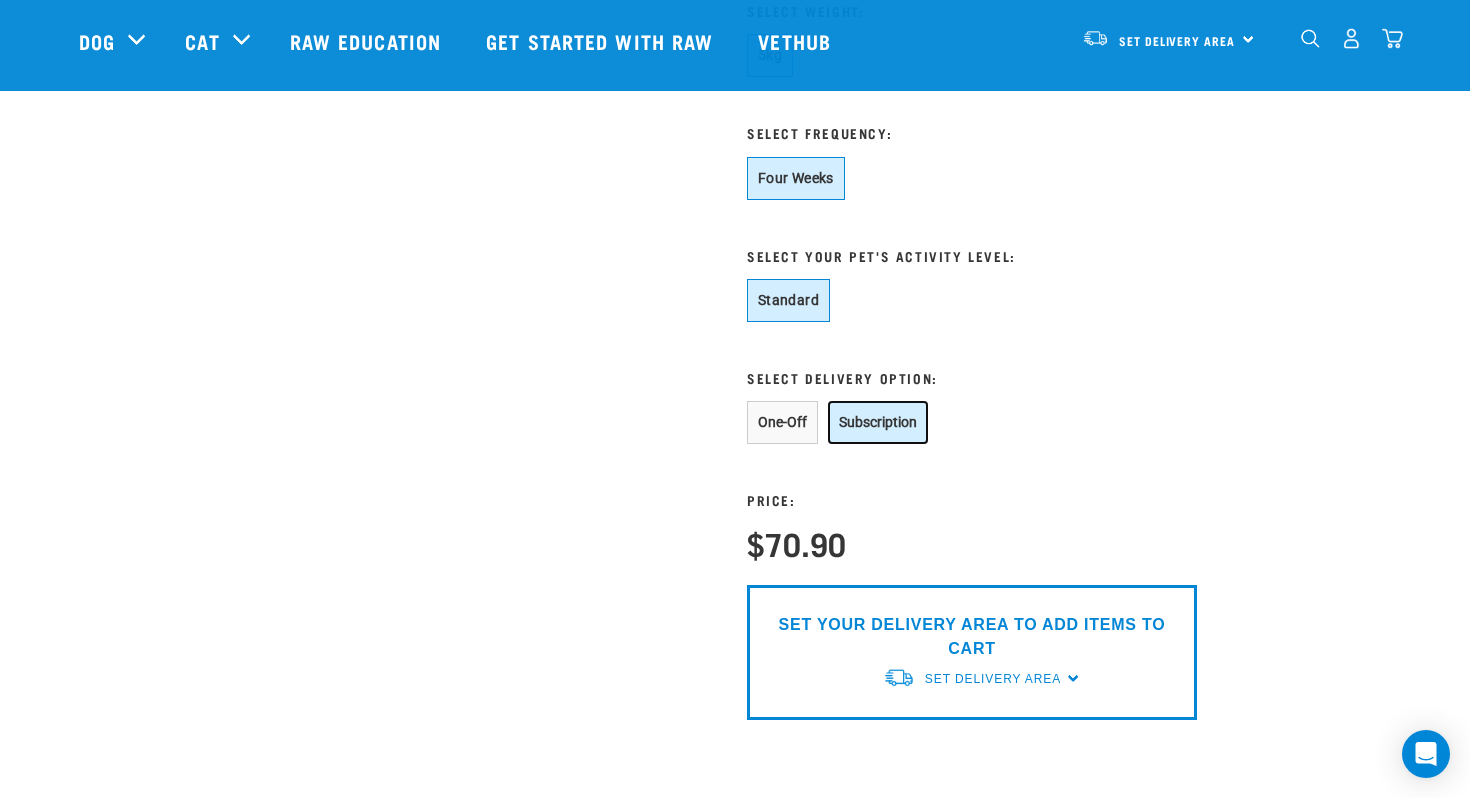 scroll, scrollTop: 1090, scrollLeft: 0, axis: vertical 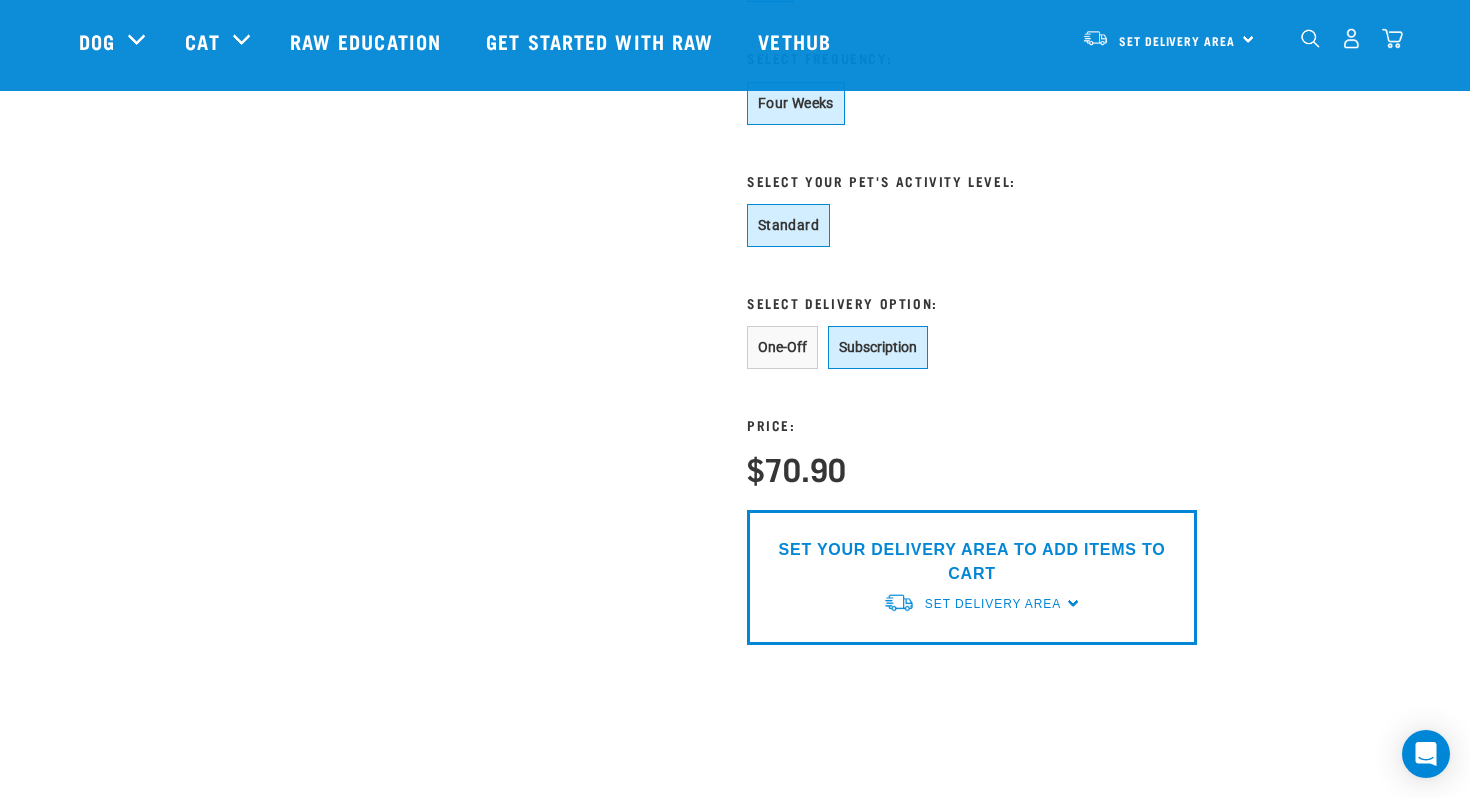 click on "SET YOUR DELIVERY AREA TO ADD ITEMS TO CART" at bounding box center (972, 562) 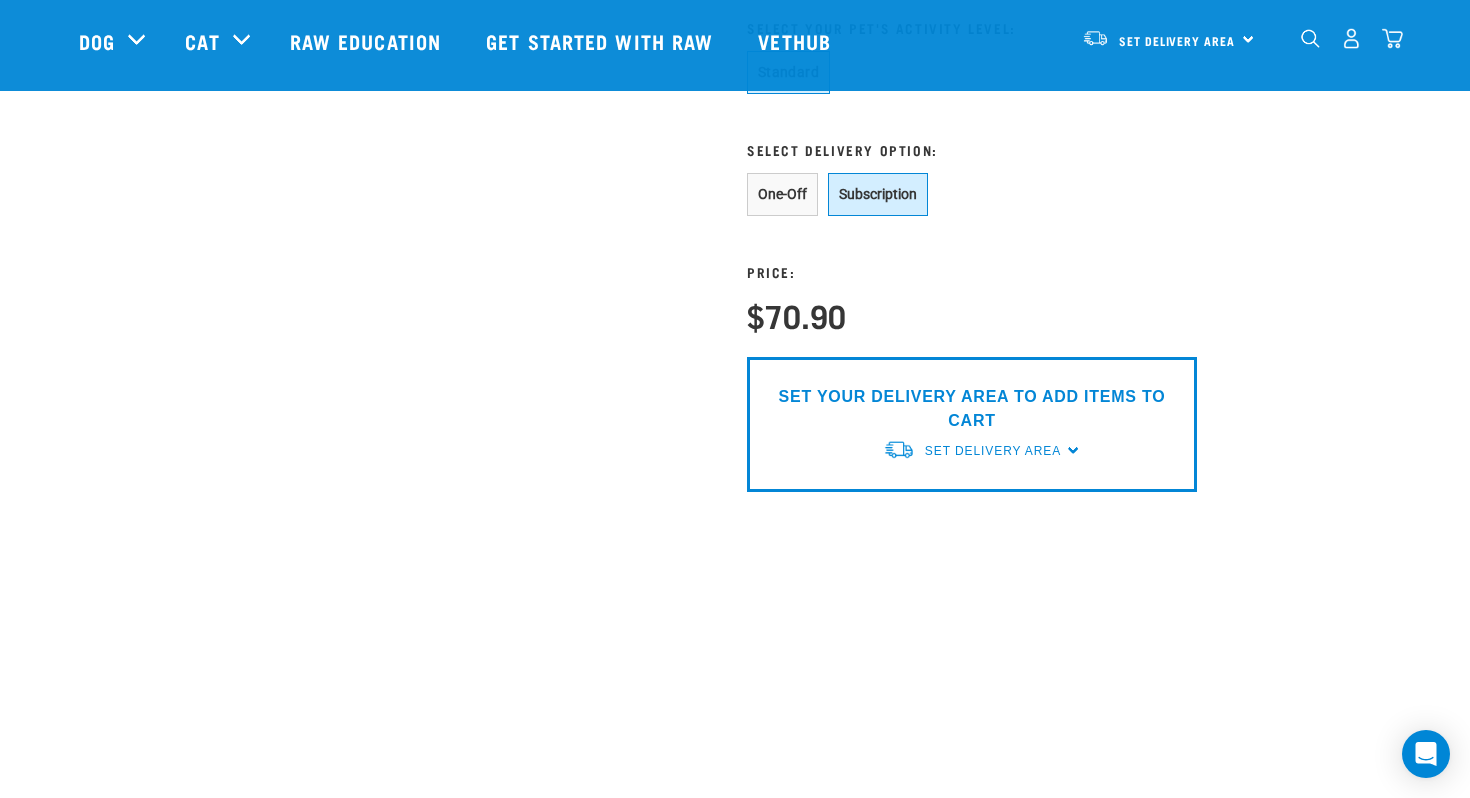 scroll, scrollTop: 1256, scrollLeft: 0, axis: vertical 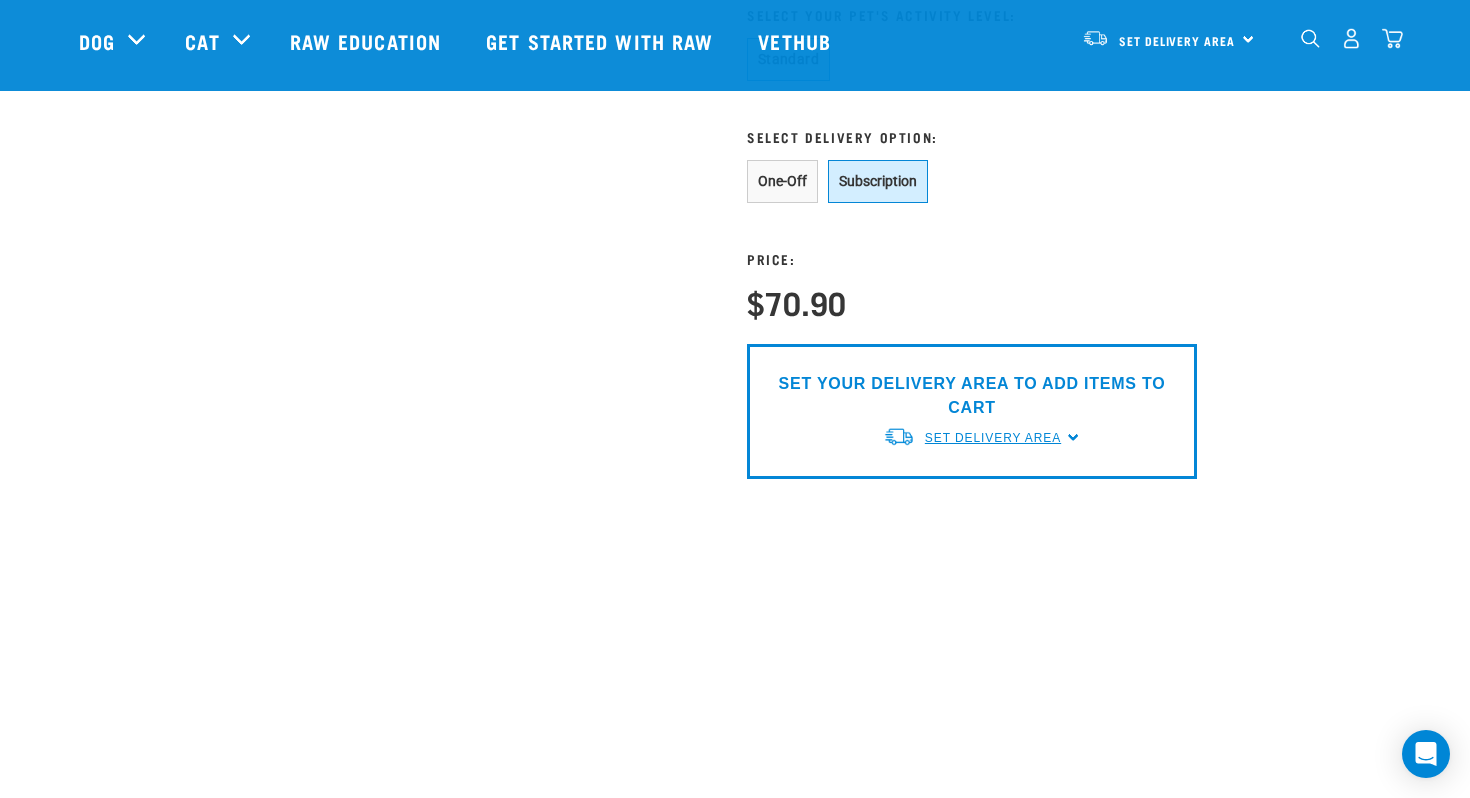 click on "Set Delivery Area" at bounding box center [993, 438] 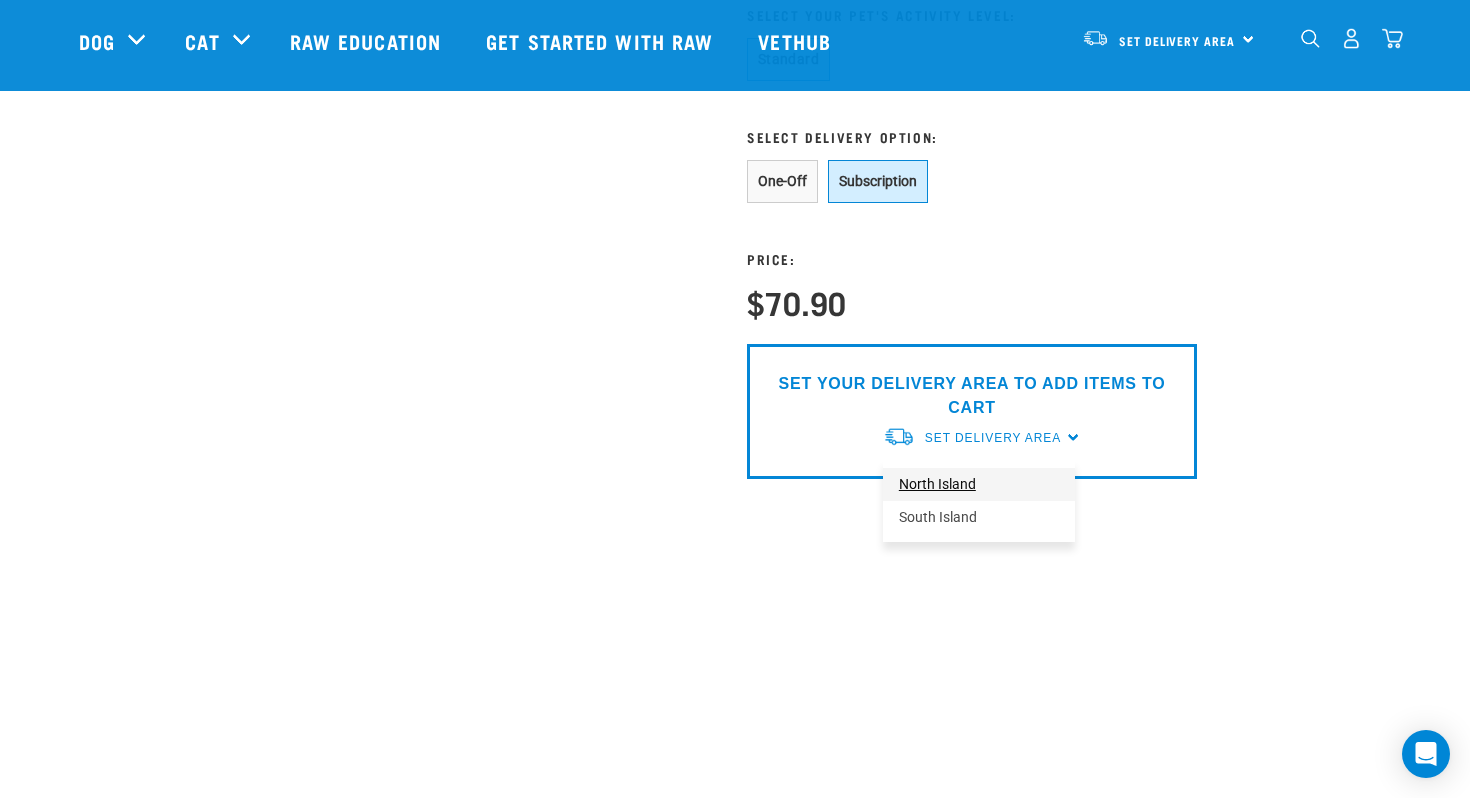 click on "North Island" at bounding box center (979, 484) 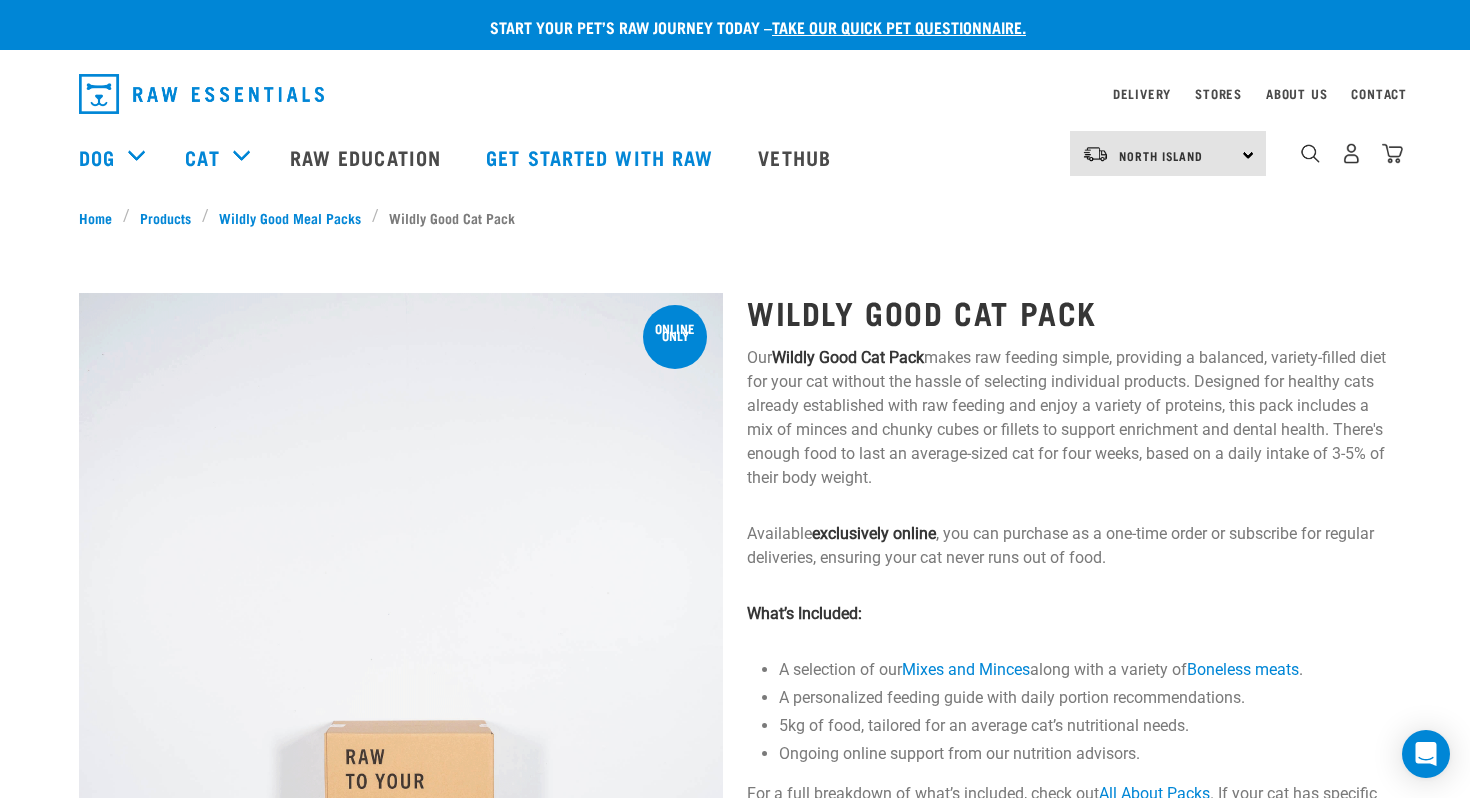 scroll, scrollTop: 1403, scrollLeft: 0, axis: vertical 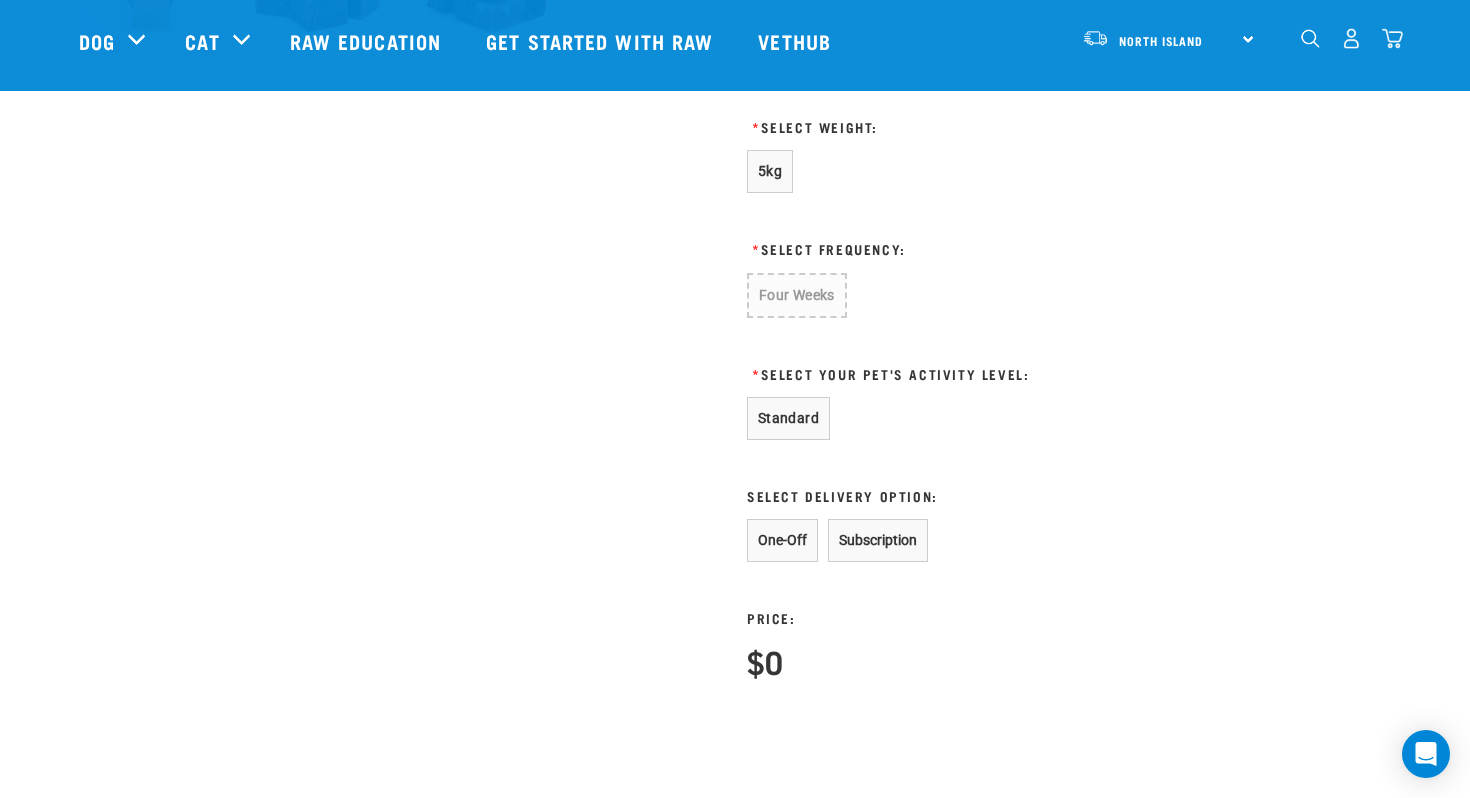 click on "*  Select Weight:
5kg
*  Select Frequency:
Four Weeks
* One-Off" at bounding box center [972, 399] 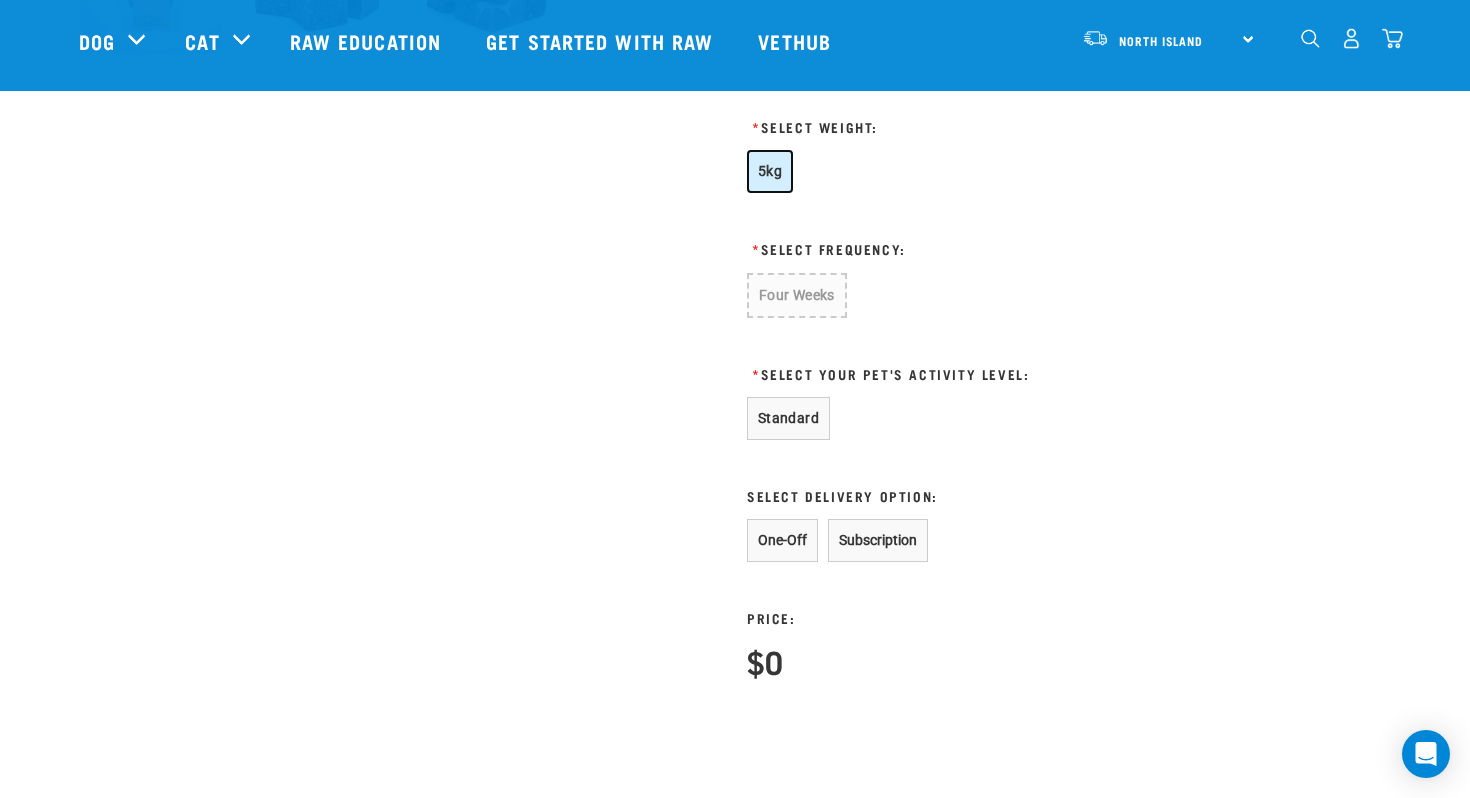 click on "5kg" at bounding box center (770, 171) 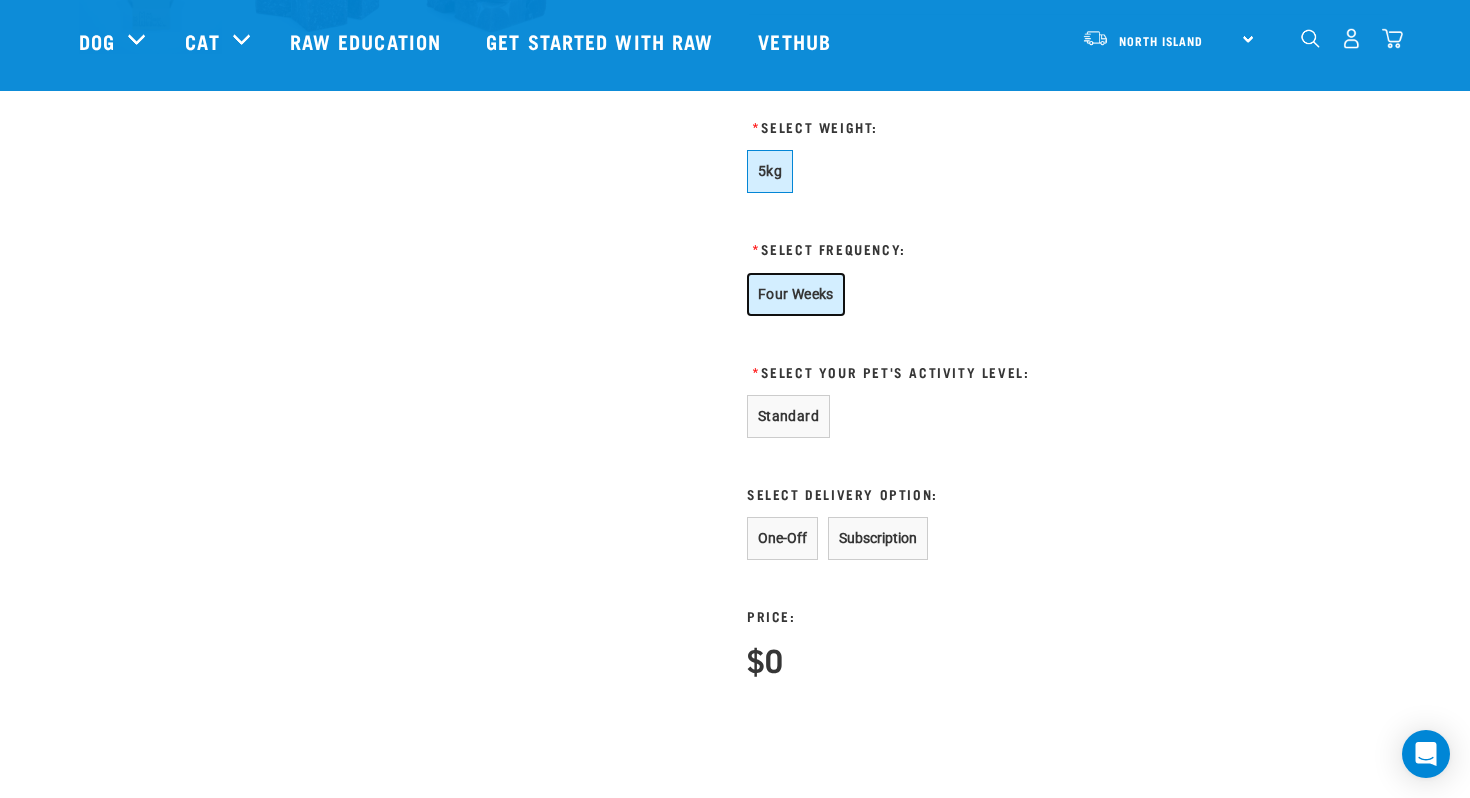 click on "Four Weeks" at bounding box center (796, 294) 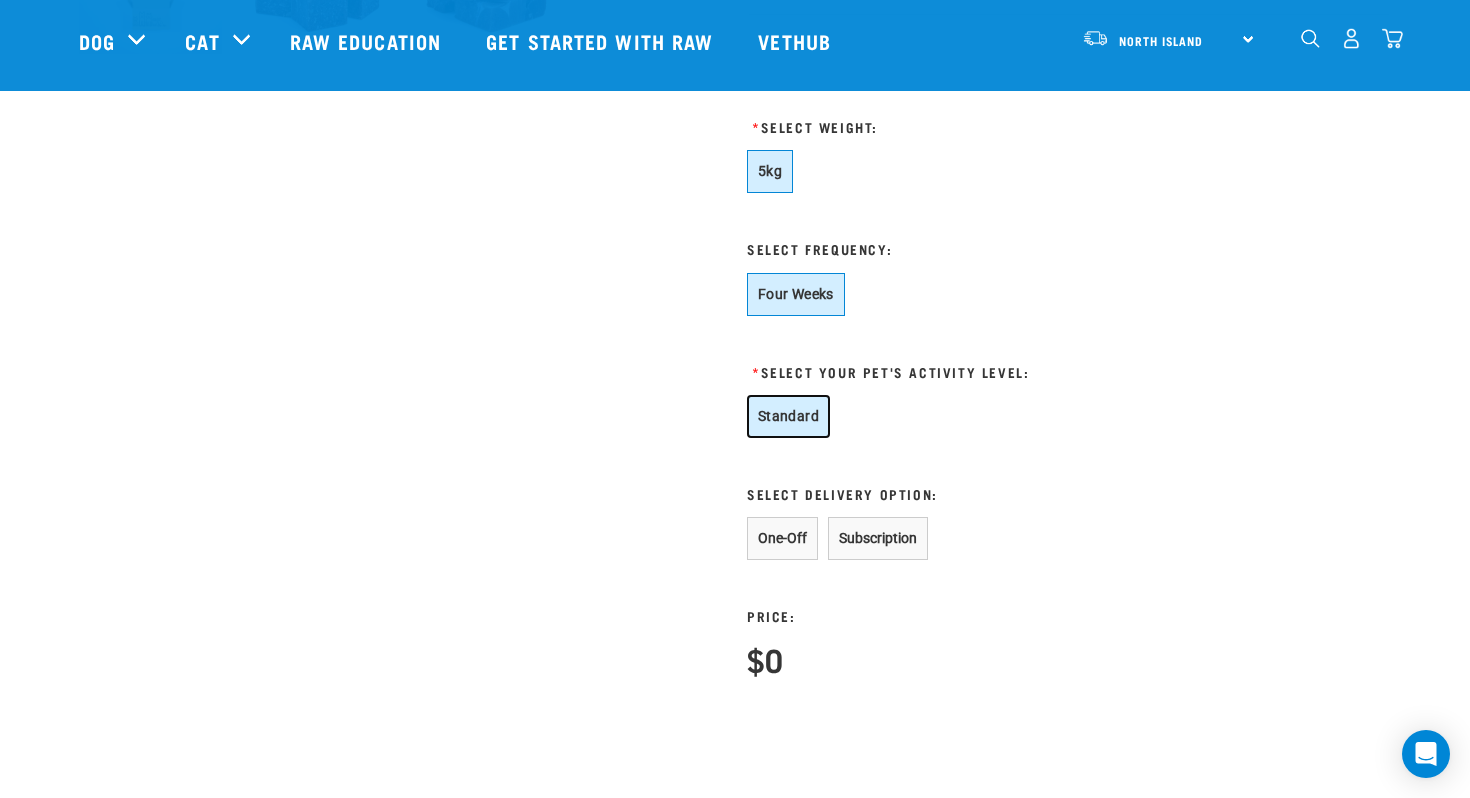 click on "Standard" at bounding box center (788, 416) 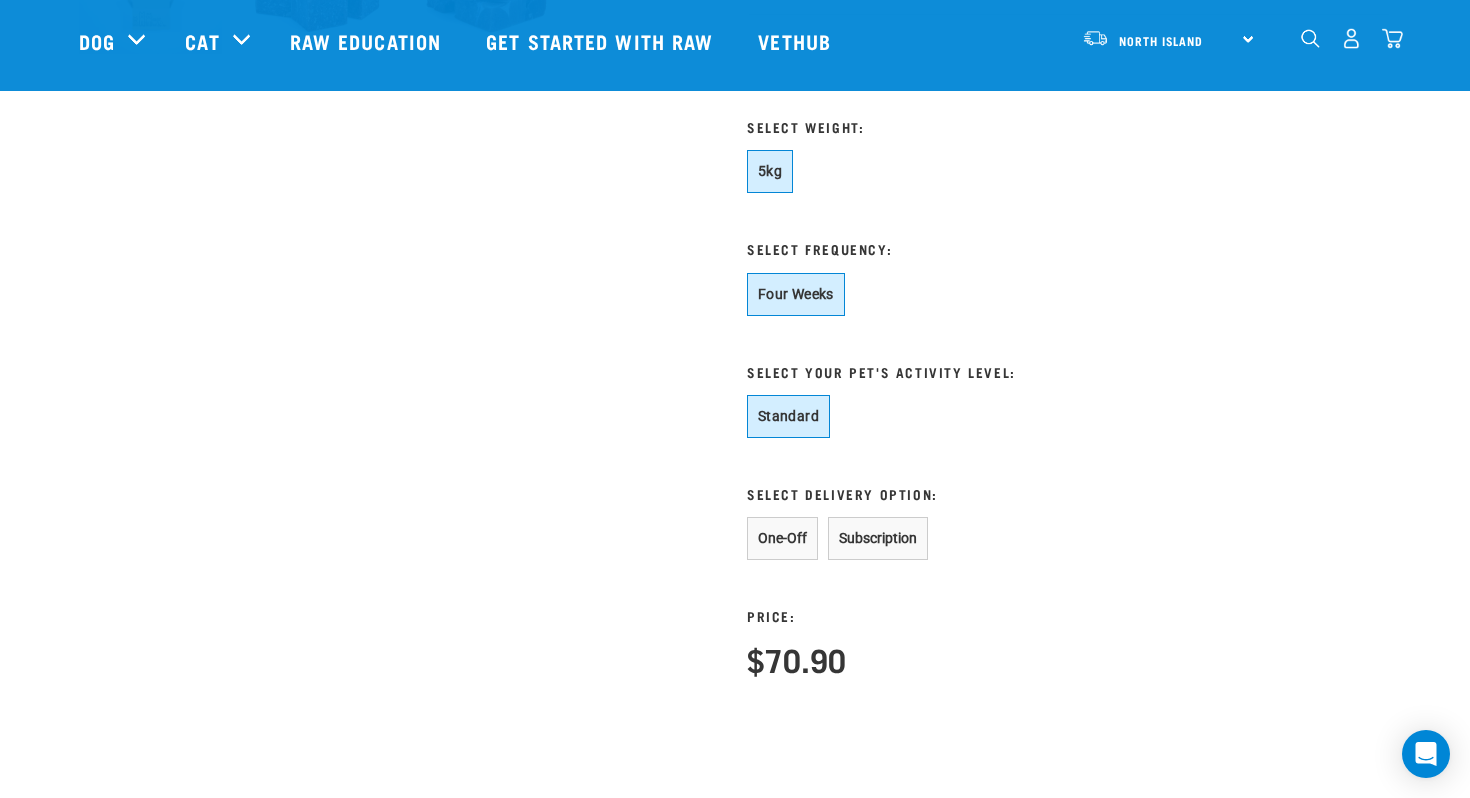 click on "Price:
$70.90" at bounding box center [904, 618] 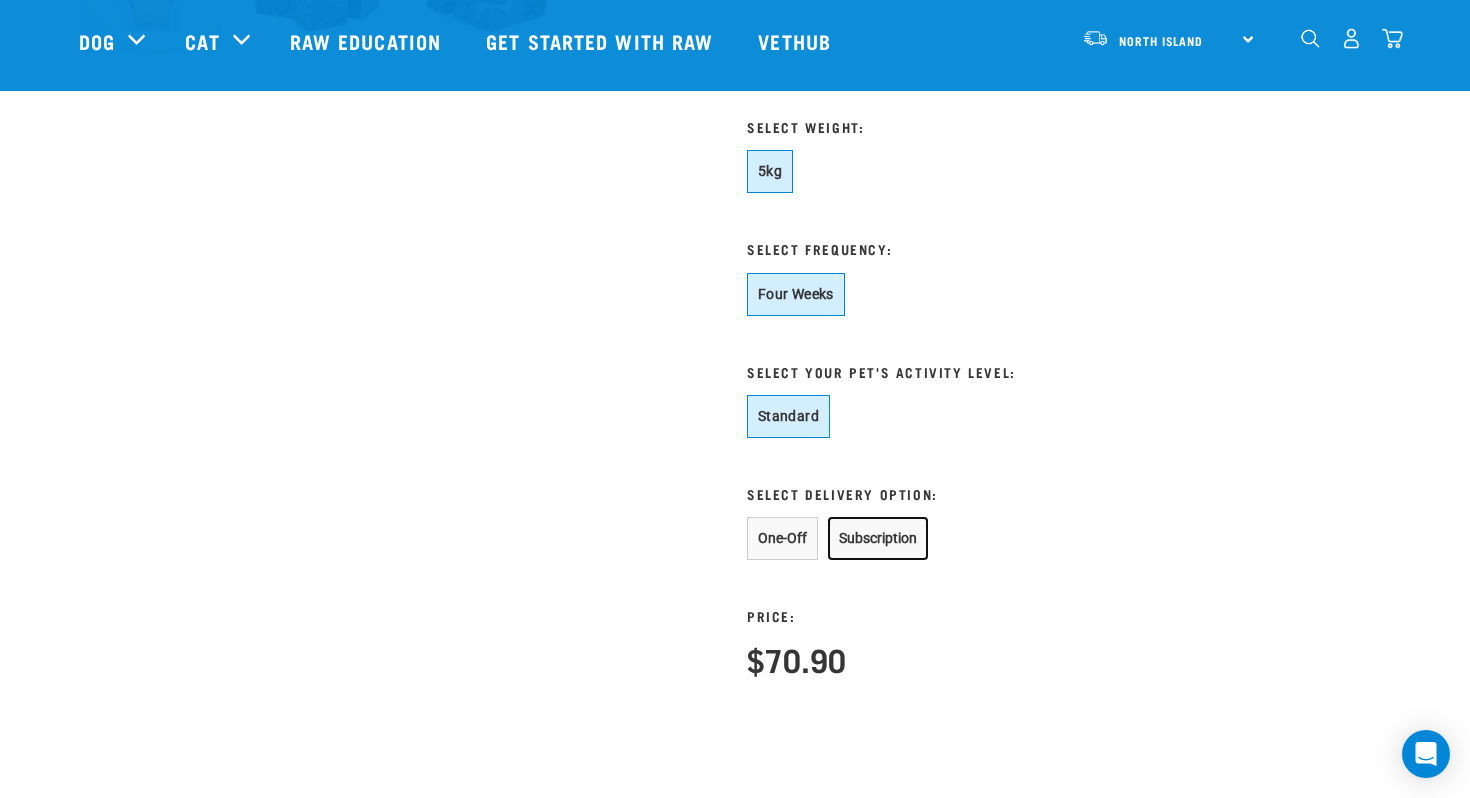 click on "Subscription" at bounding box center (878, 538) 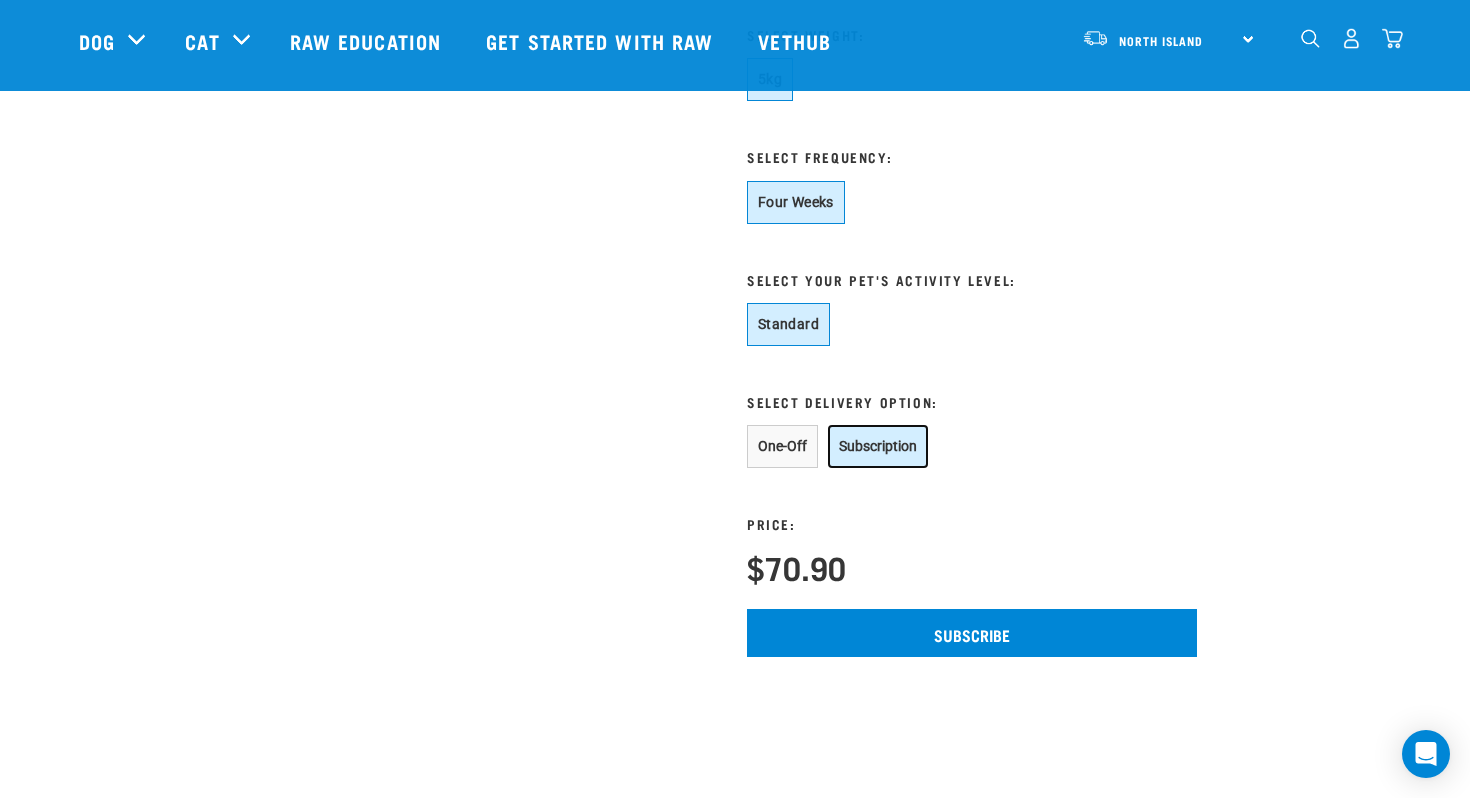 scroll, scrollTop: 1035, scrollLeft: 0, axis: vertical 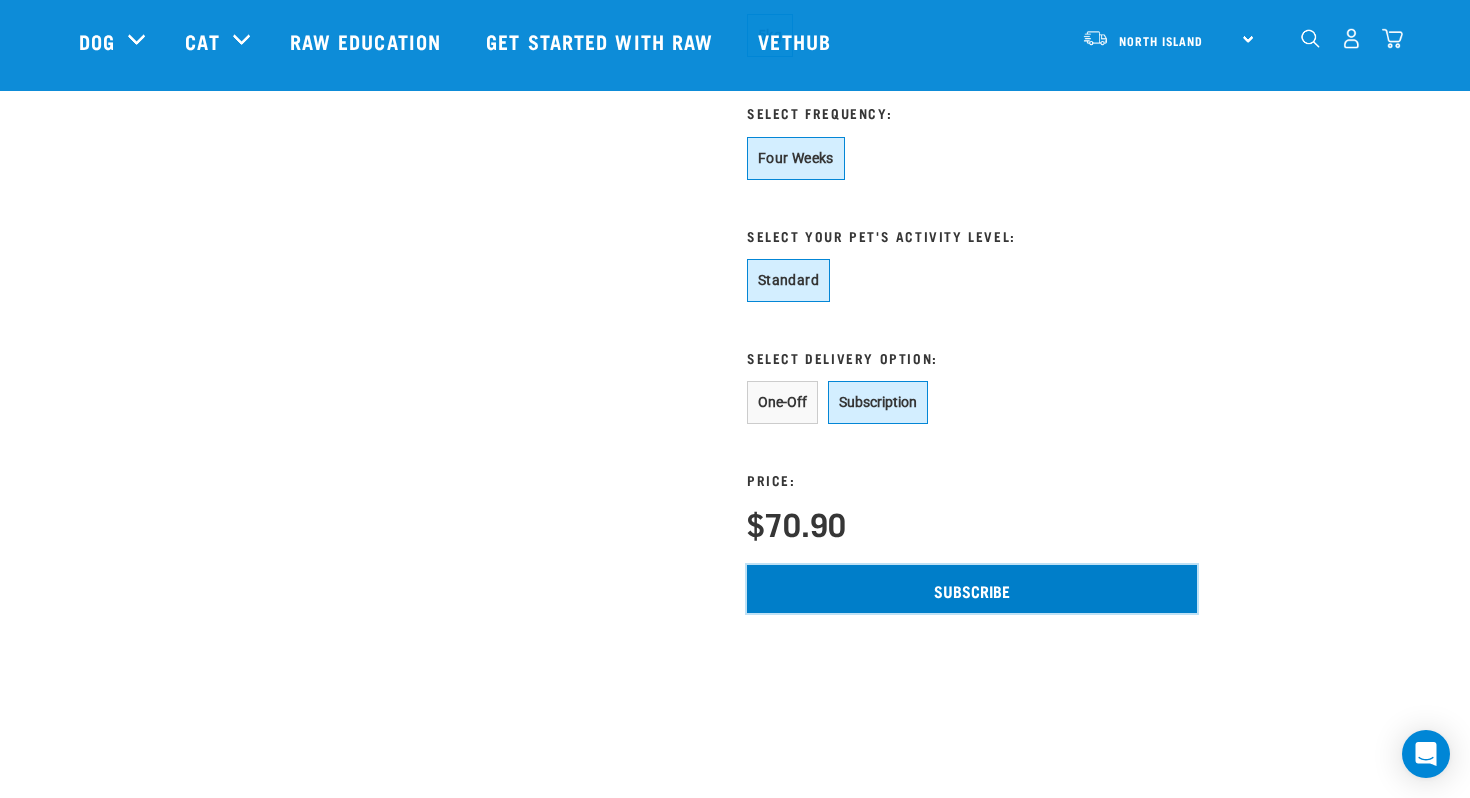 click on "Subscribe" at bounding box center (972, 589) 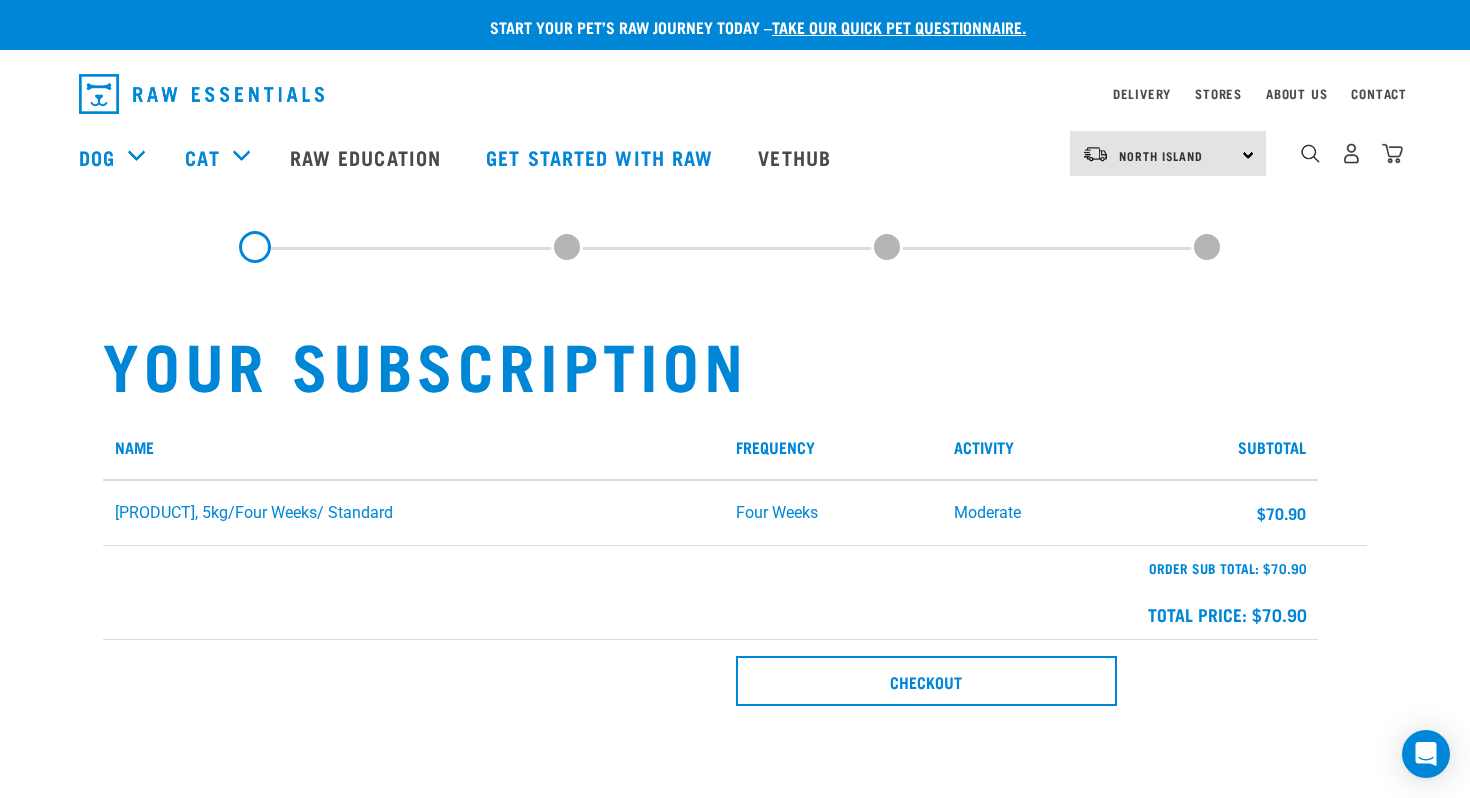 scroll, scrollTop: 0, scrollLeft: 0, axis: both 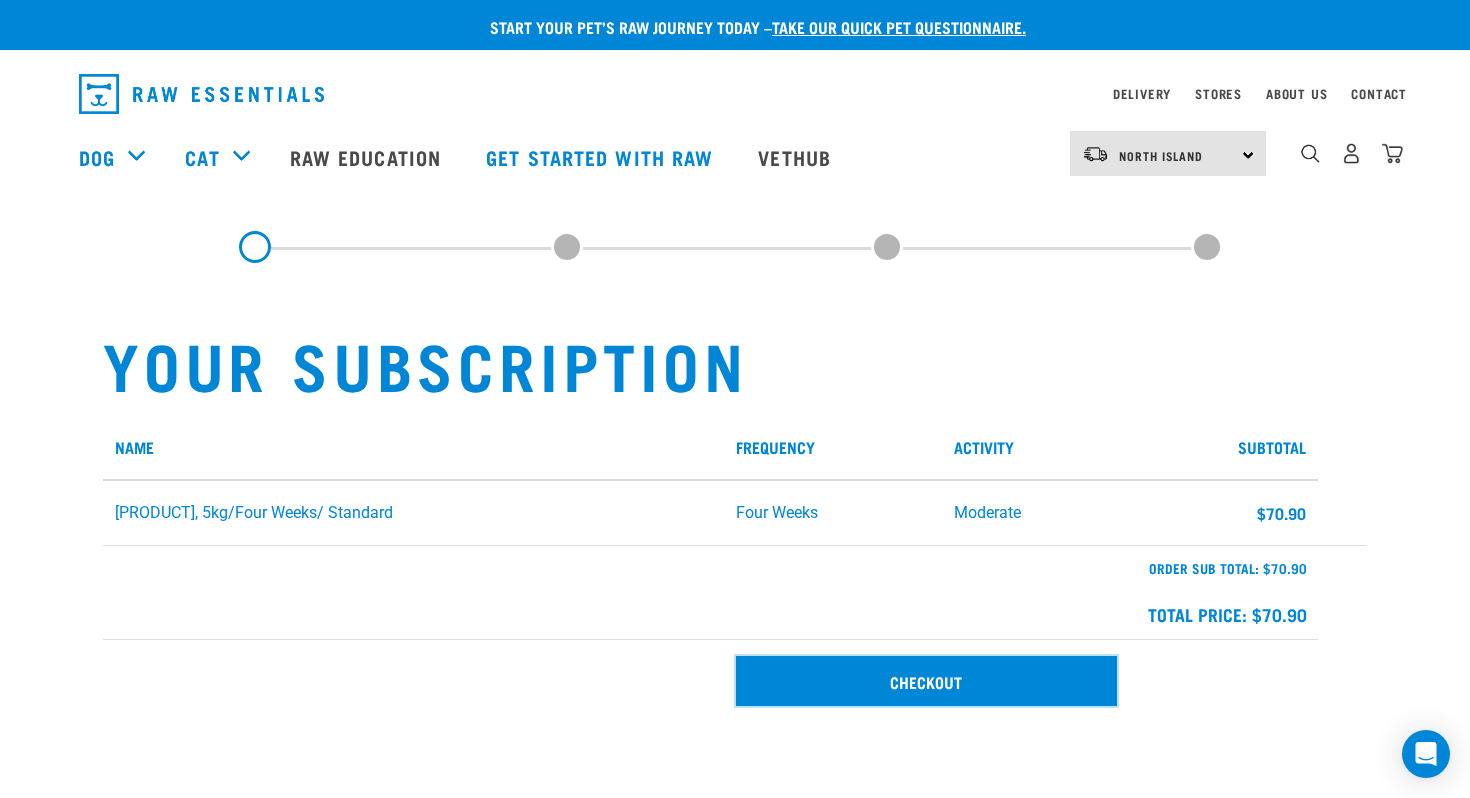 click on "Checkout" at bounding box center [926, 681] 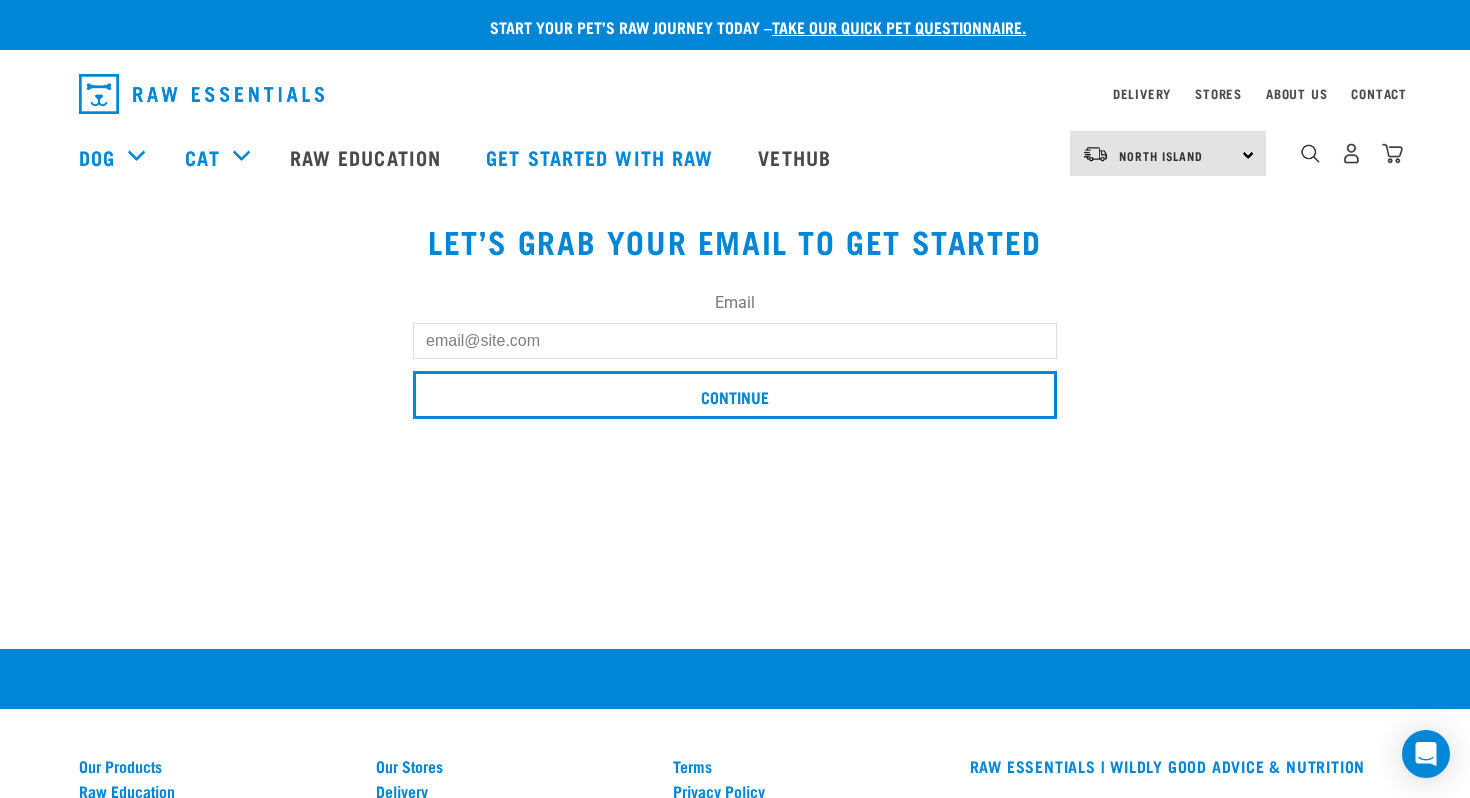 scroll, scrollTop: 0, scrollLeft: 0, axis: both 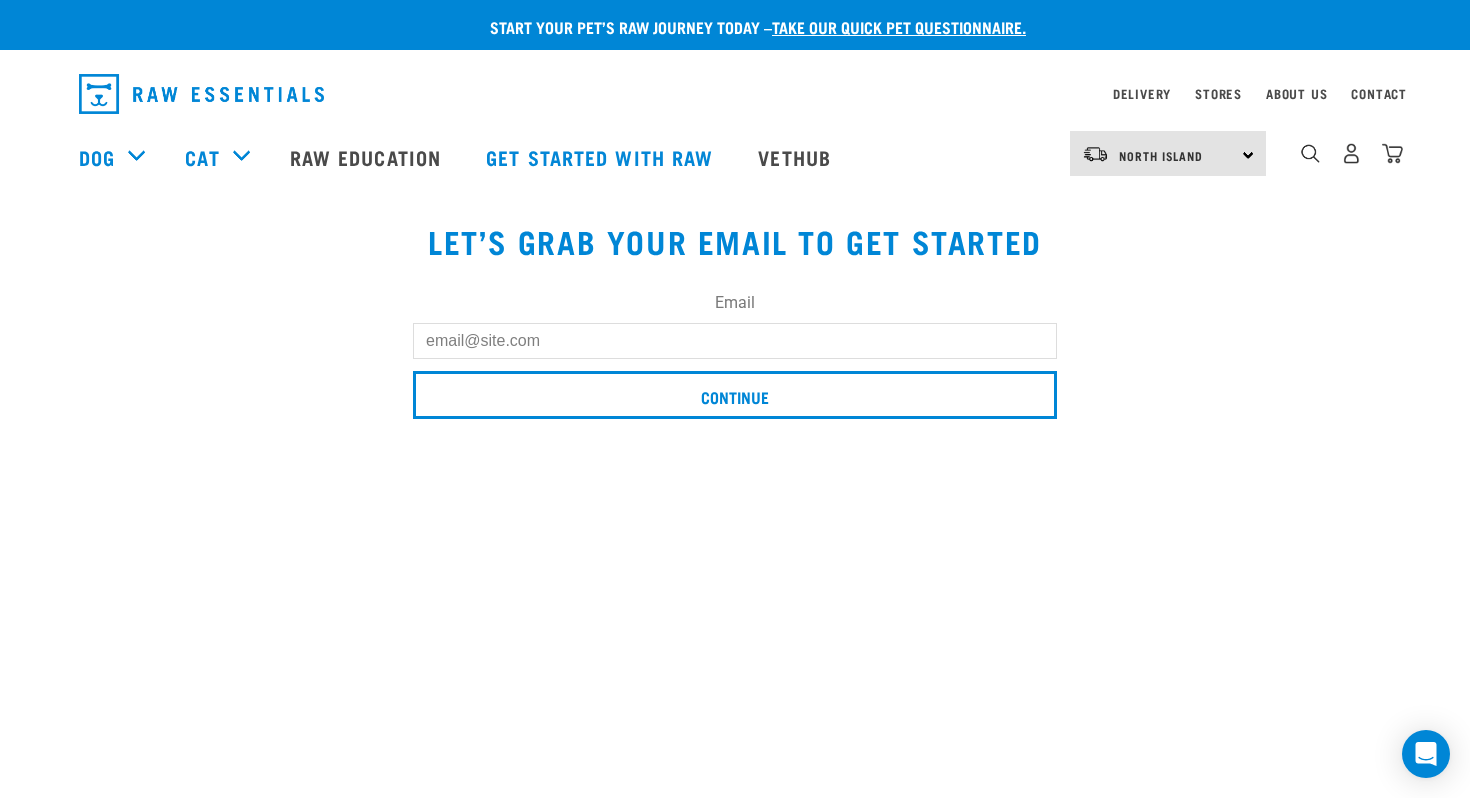 click on "Email" at bounding box center (735, 341) 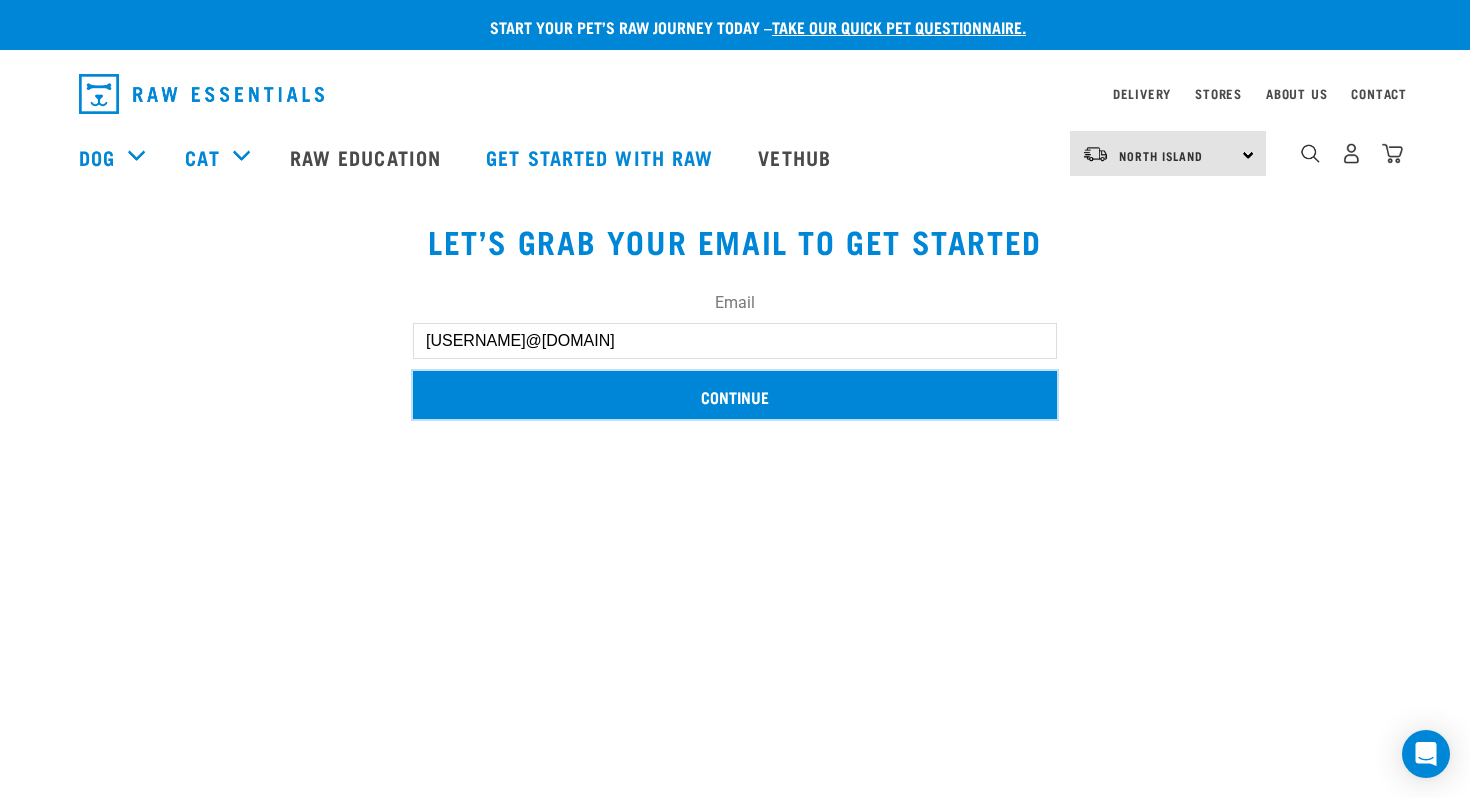 click on "Continue" at bounding box center (735, 395) 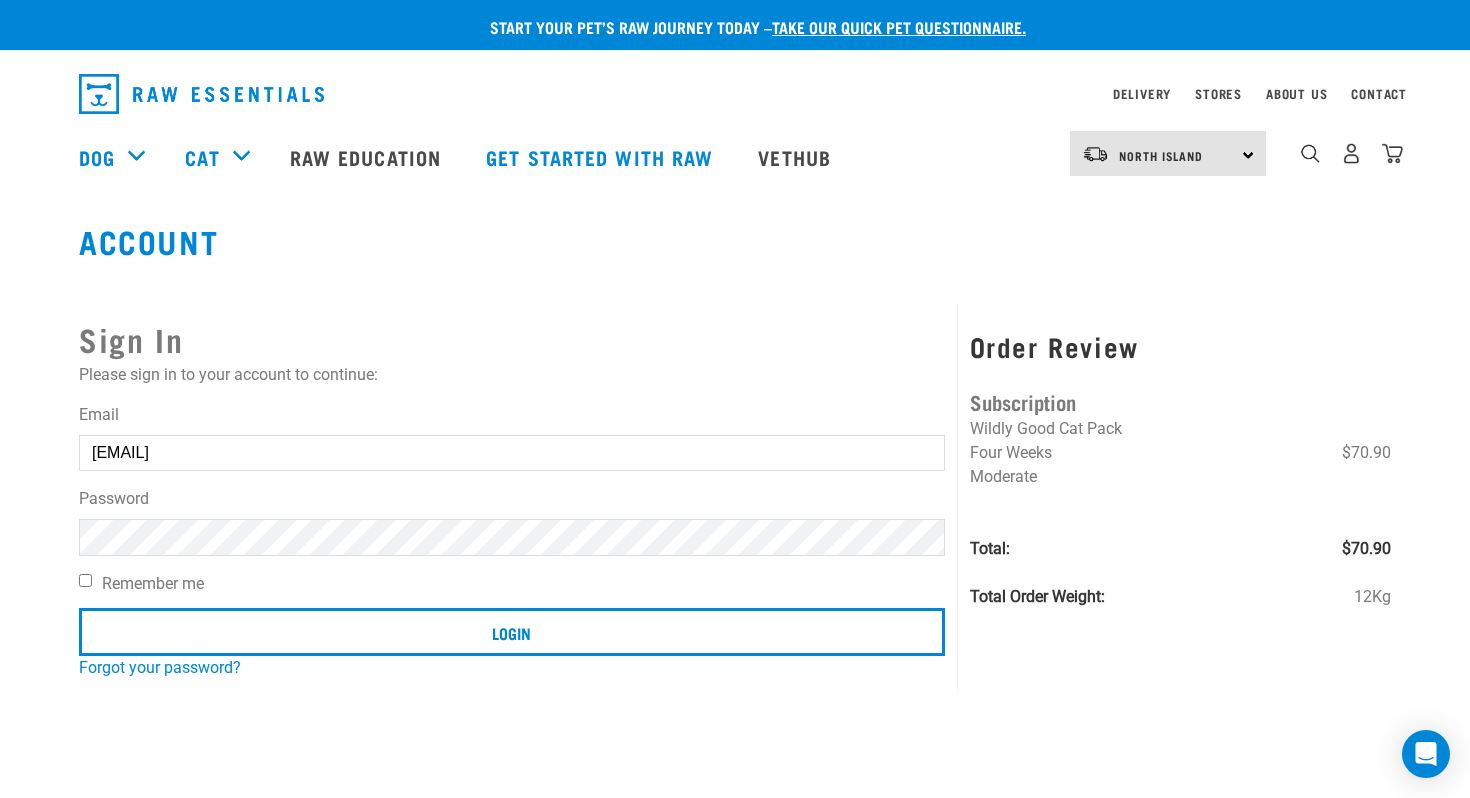 scroll, scrollTop: 0, scrollLeft: 0, axis: both 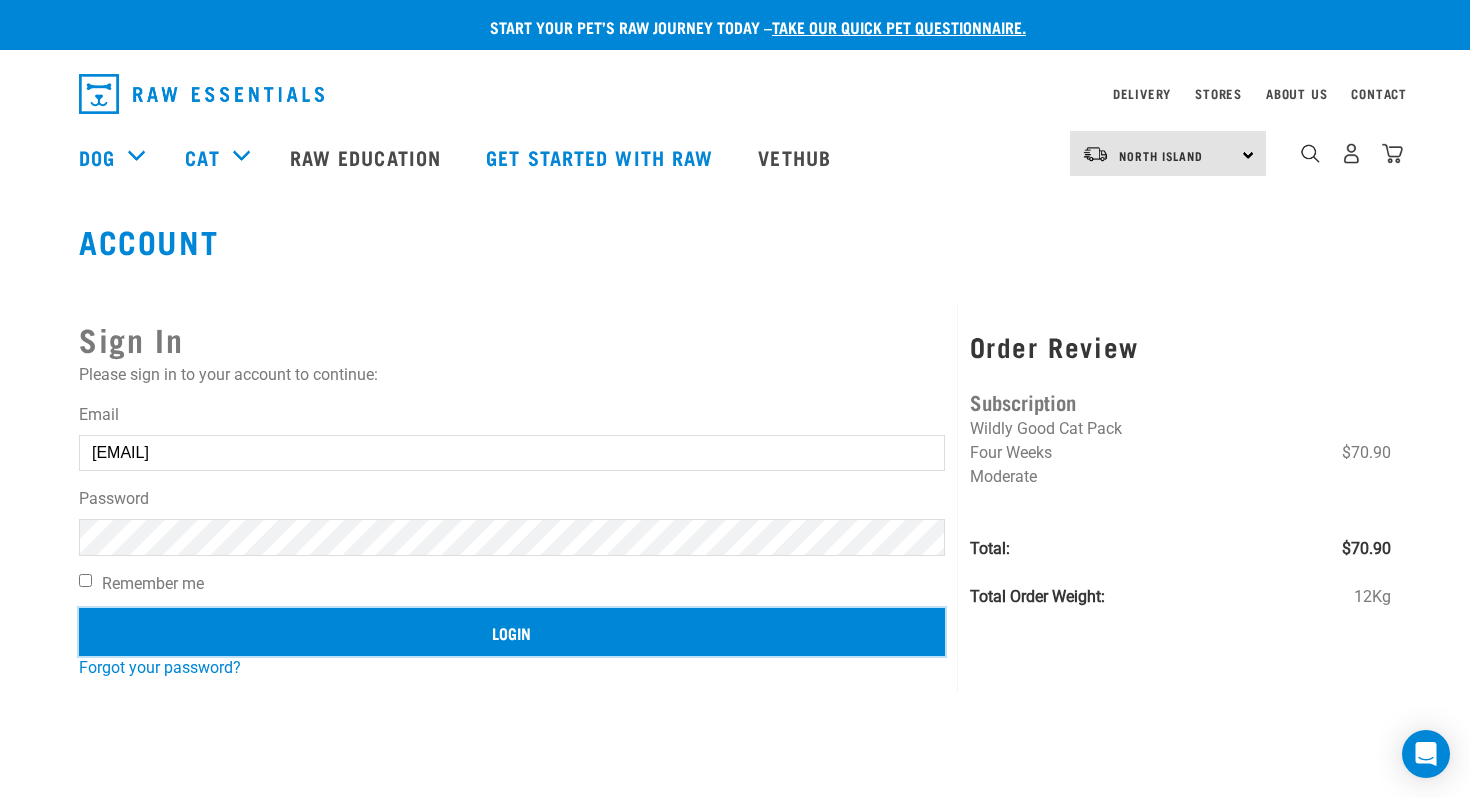 click on "Login" at bounding box center [512, 632] 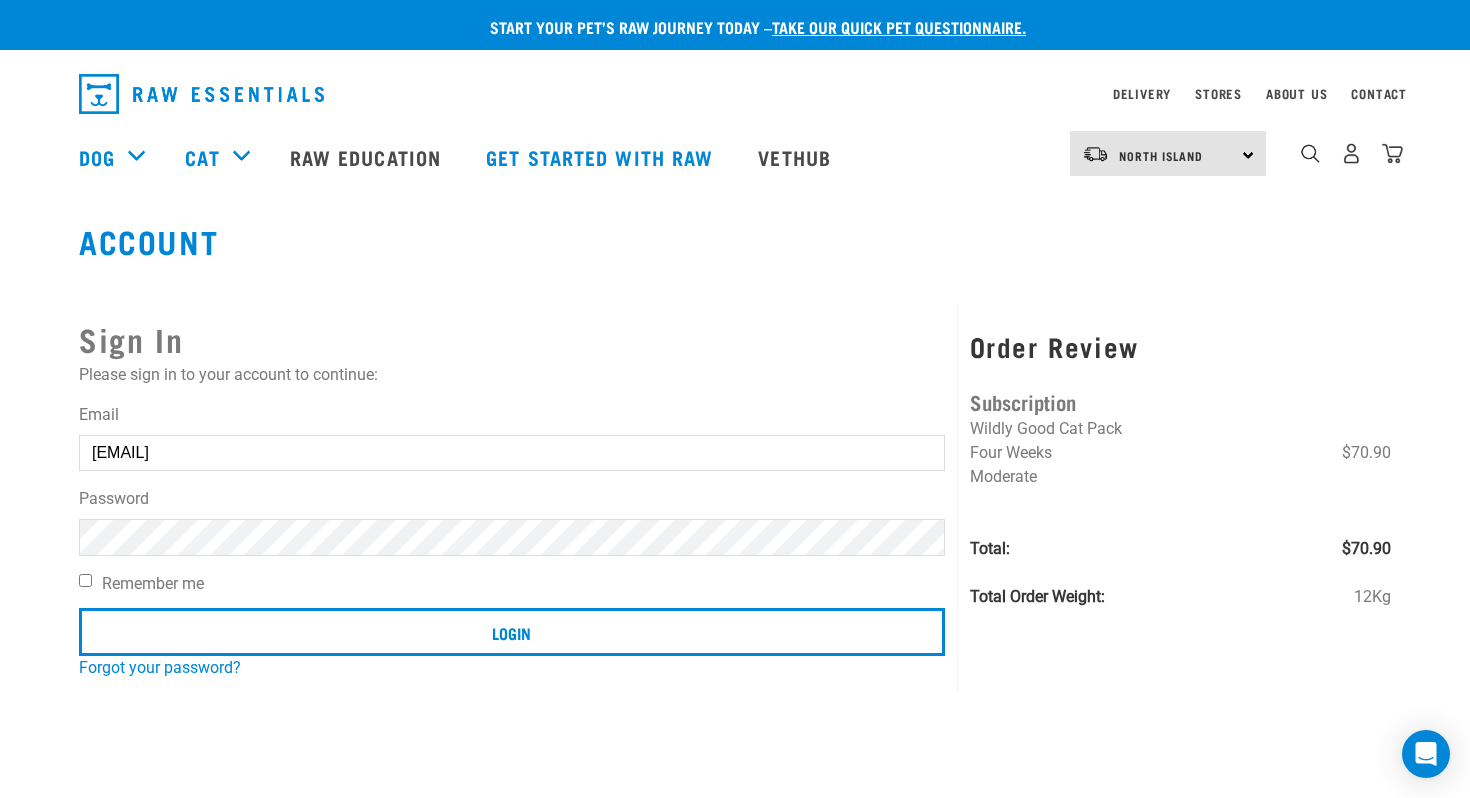 scroll, scrollTop: 0, scrollLeft: 0, axis: both 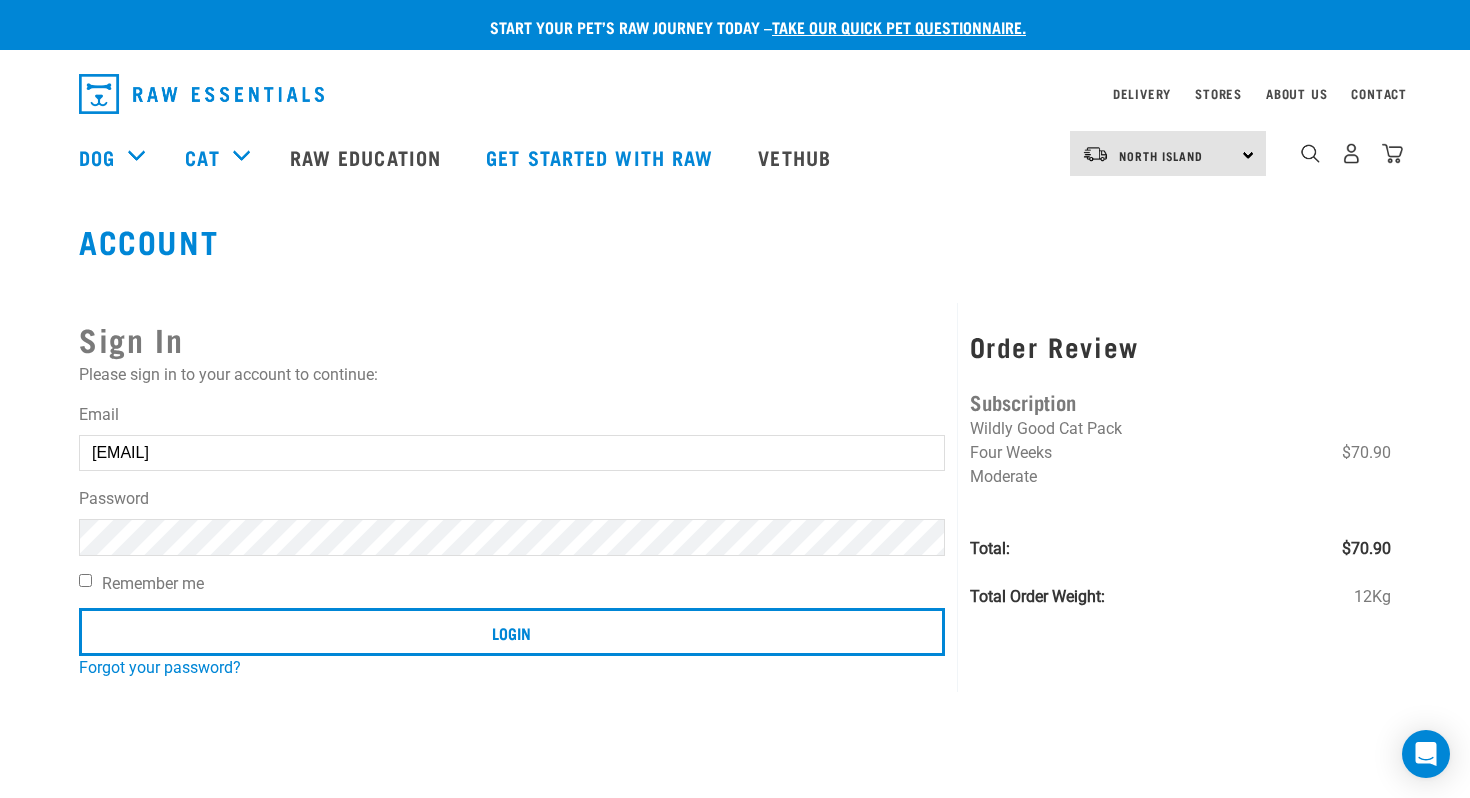 click on "Login" at bounding box center (512, 632) 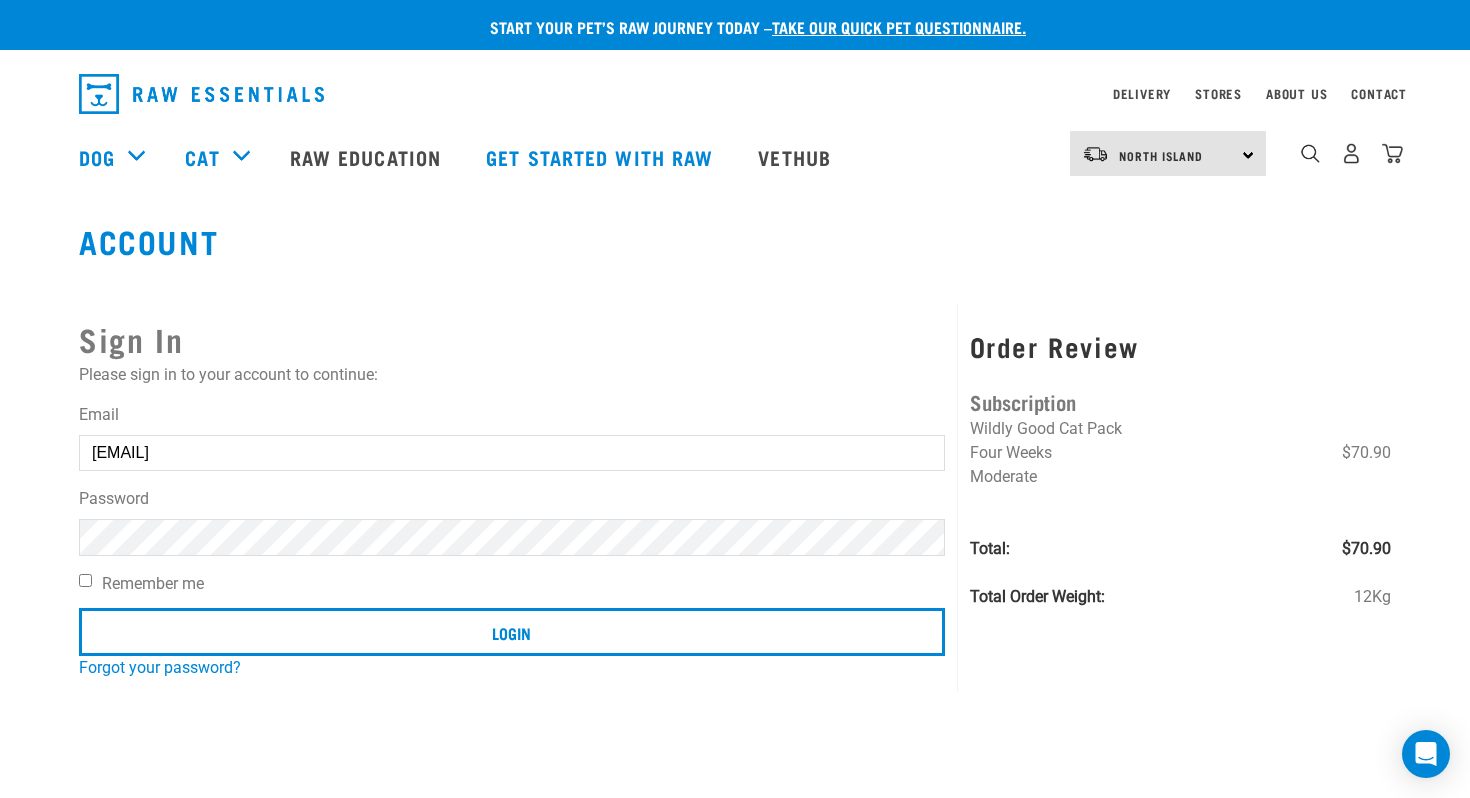 scroll, scrollTop: 0, scrollLeft: 0, axis: both 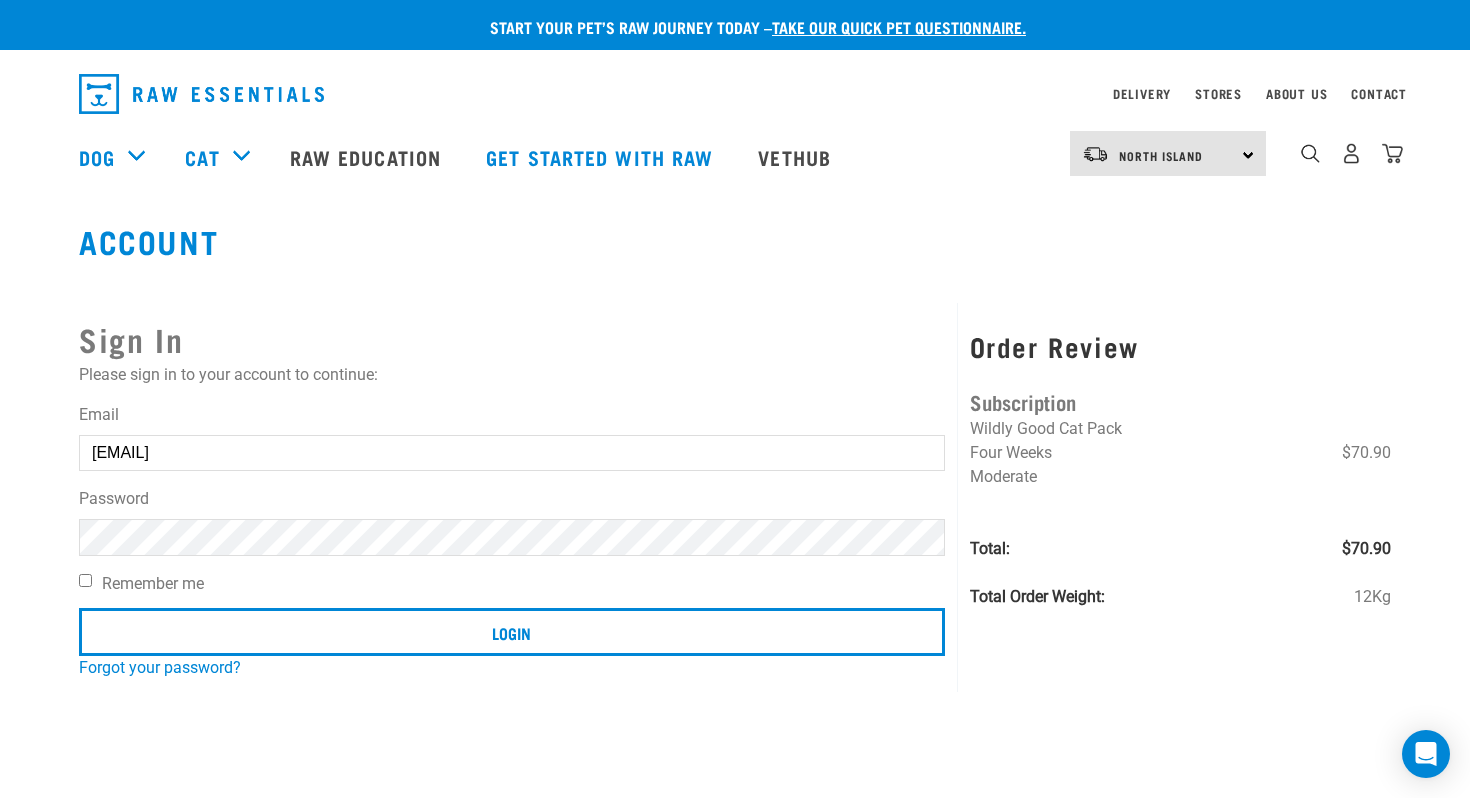 click at bounding box center (36, 351) 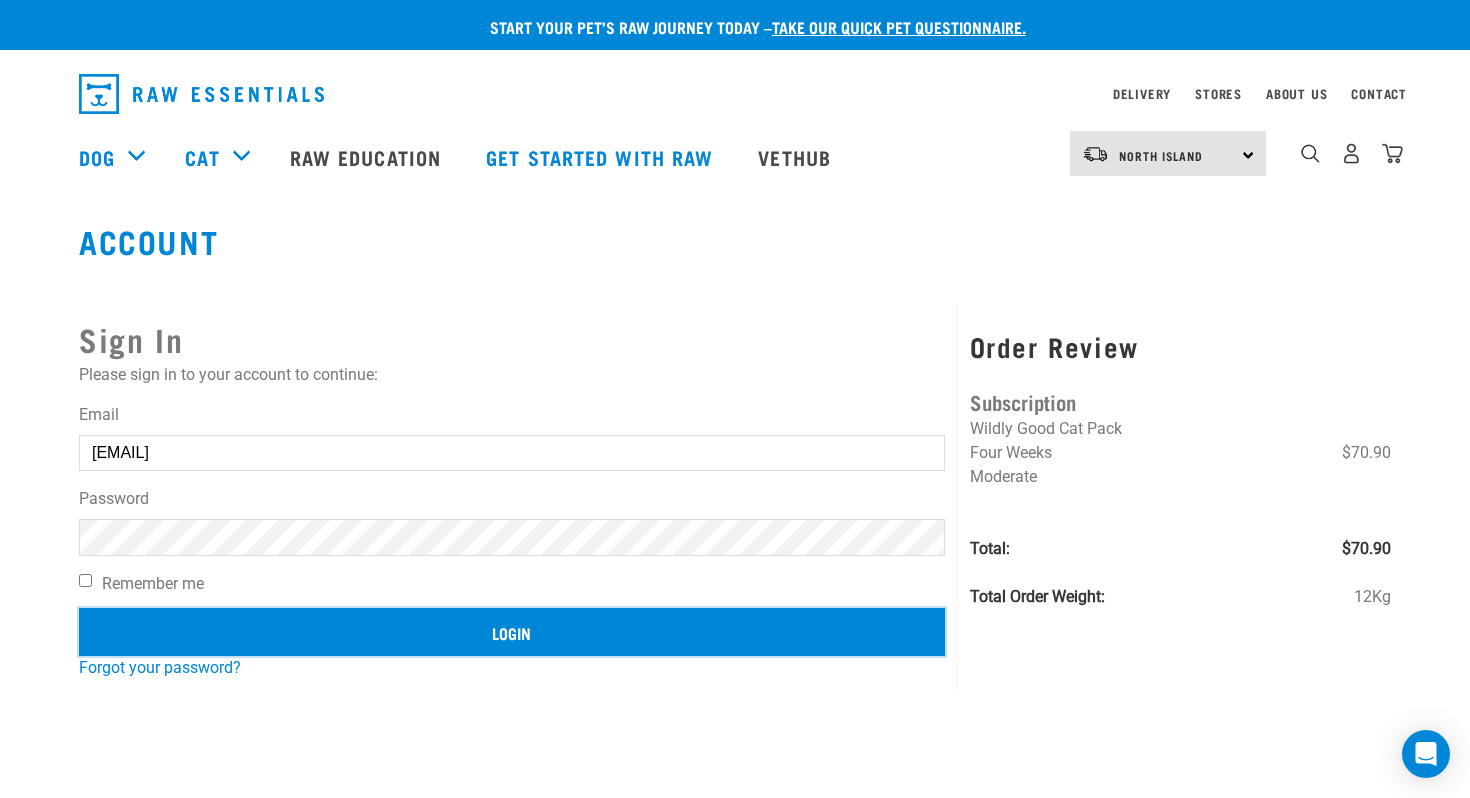 click on "Login" at bounding box center [512, 632] 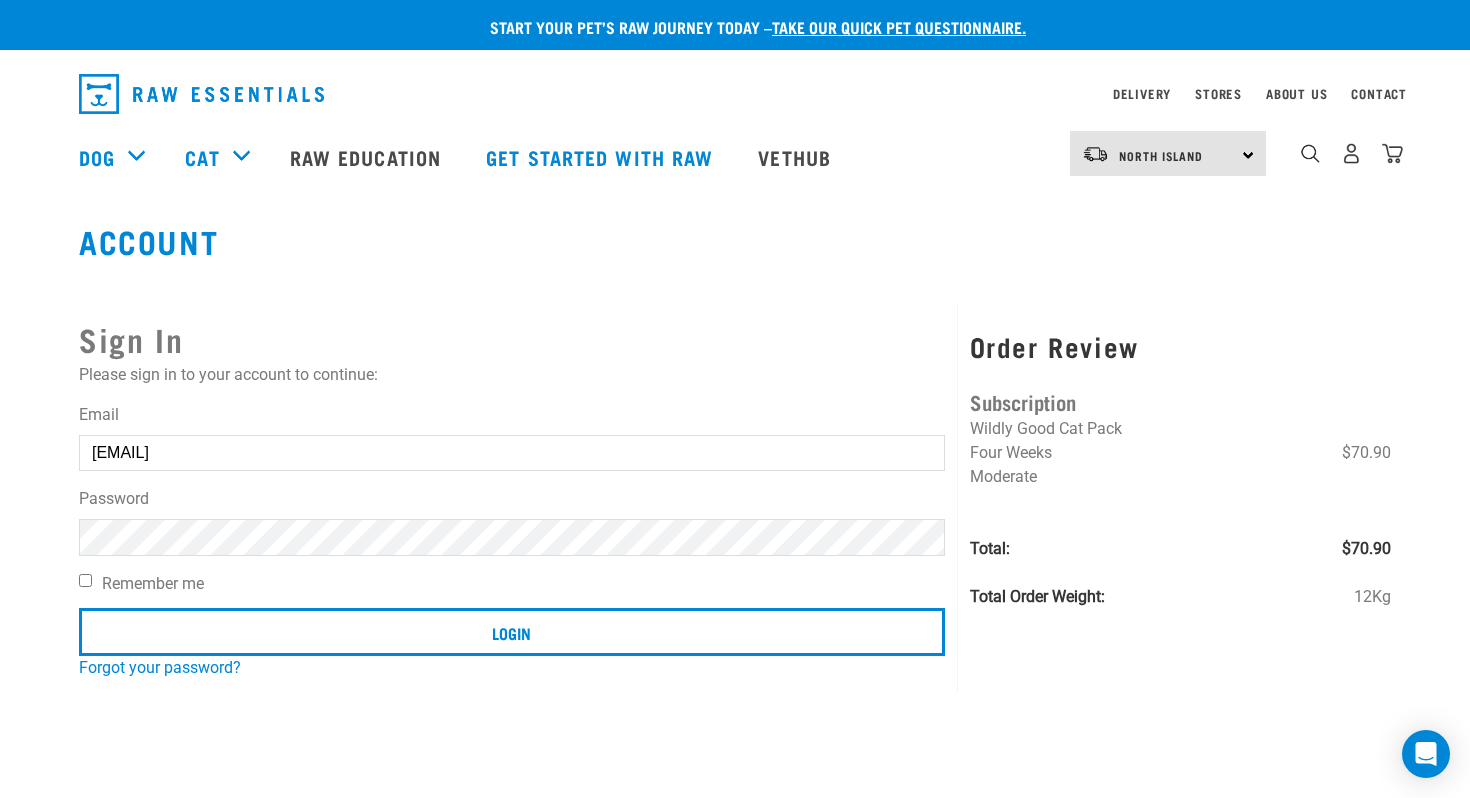 scroll, scrollTop: 0, scrollLeft: 0, axis: both 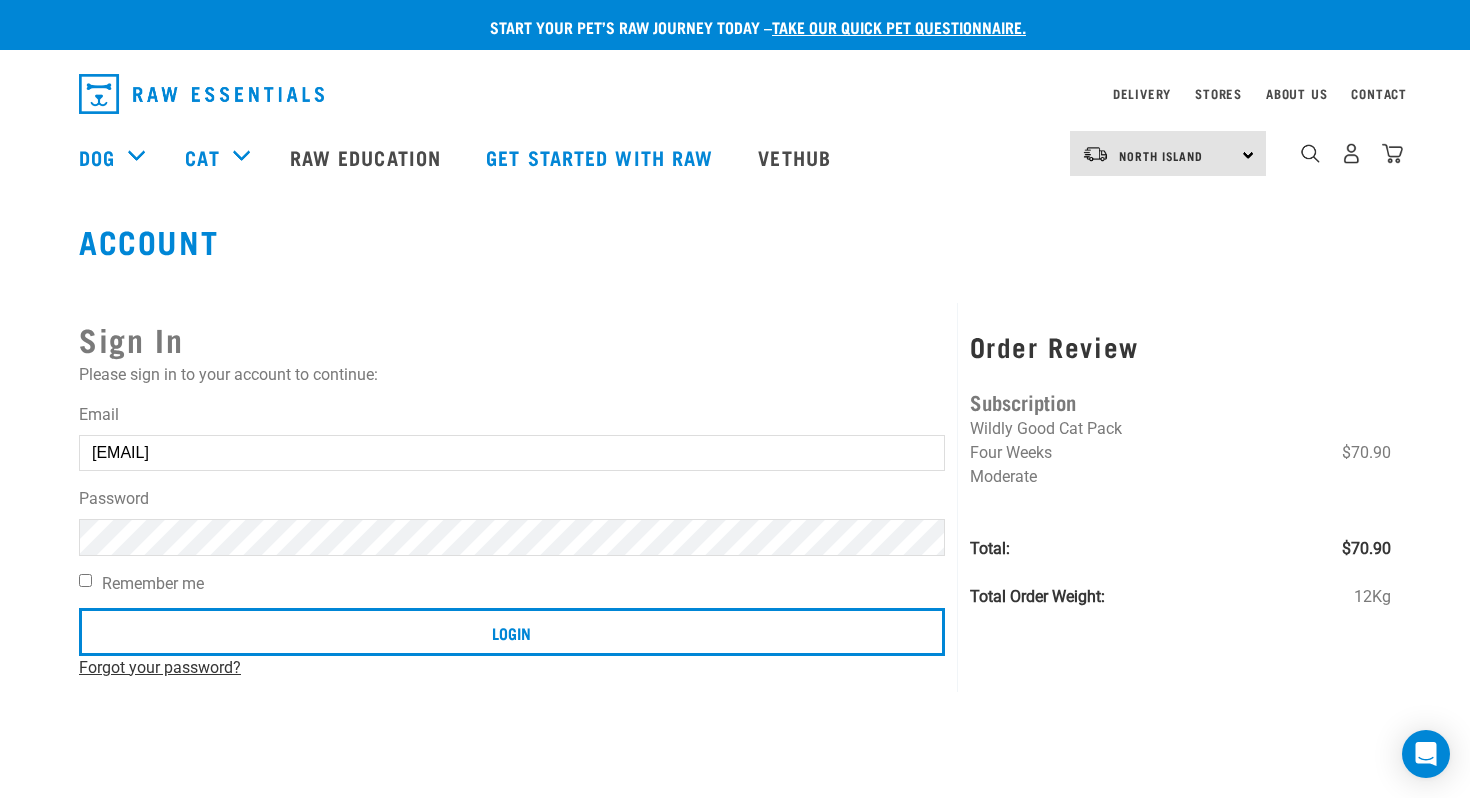 click on "Forgot your password?" at bounding box center [160, 667] 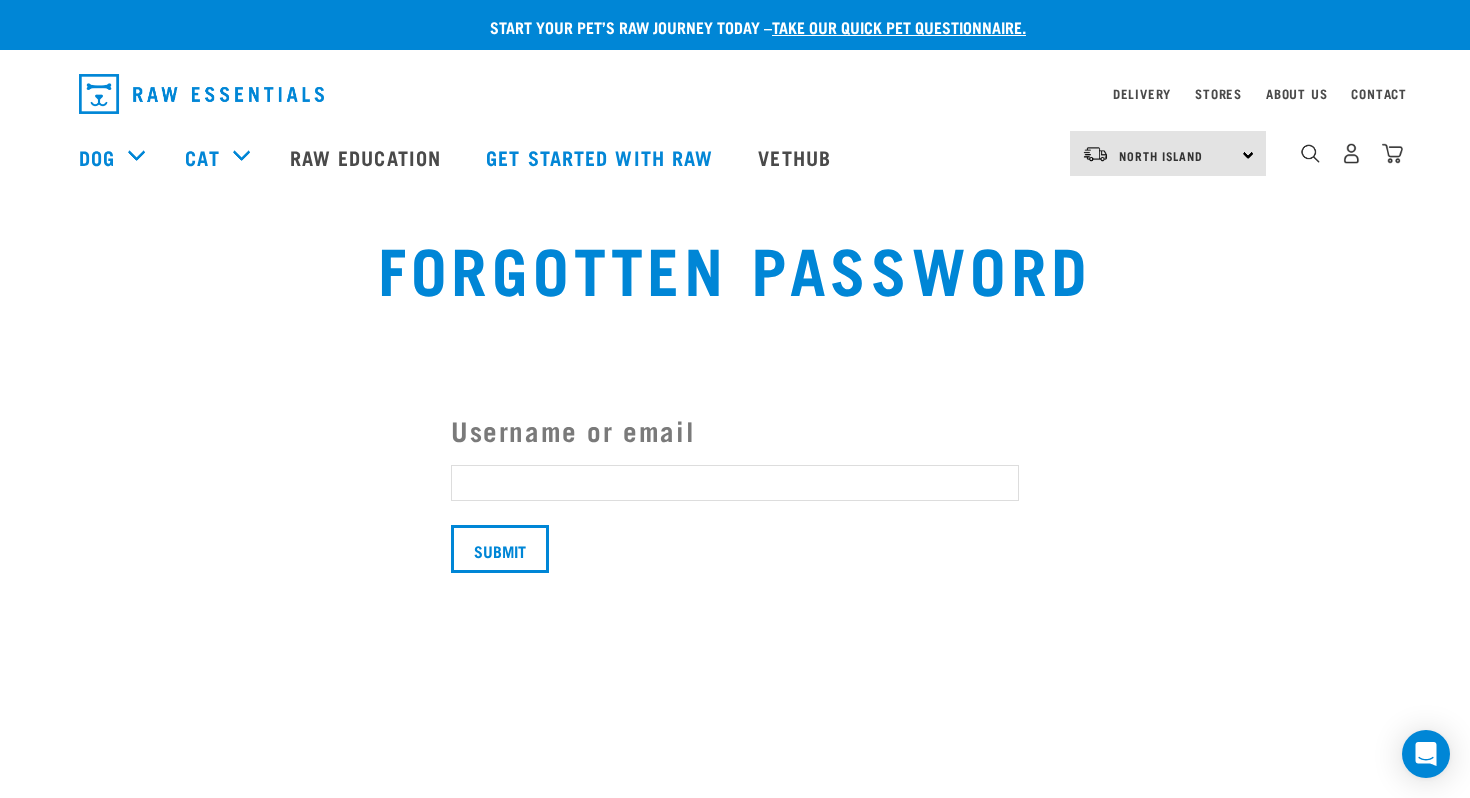 scroll, scrollTop: 0, scrollLeft: 0, axis: both 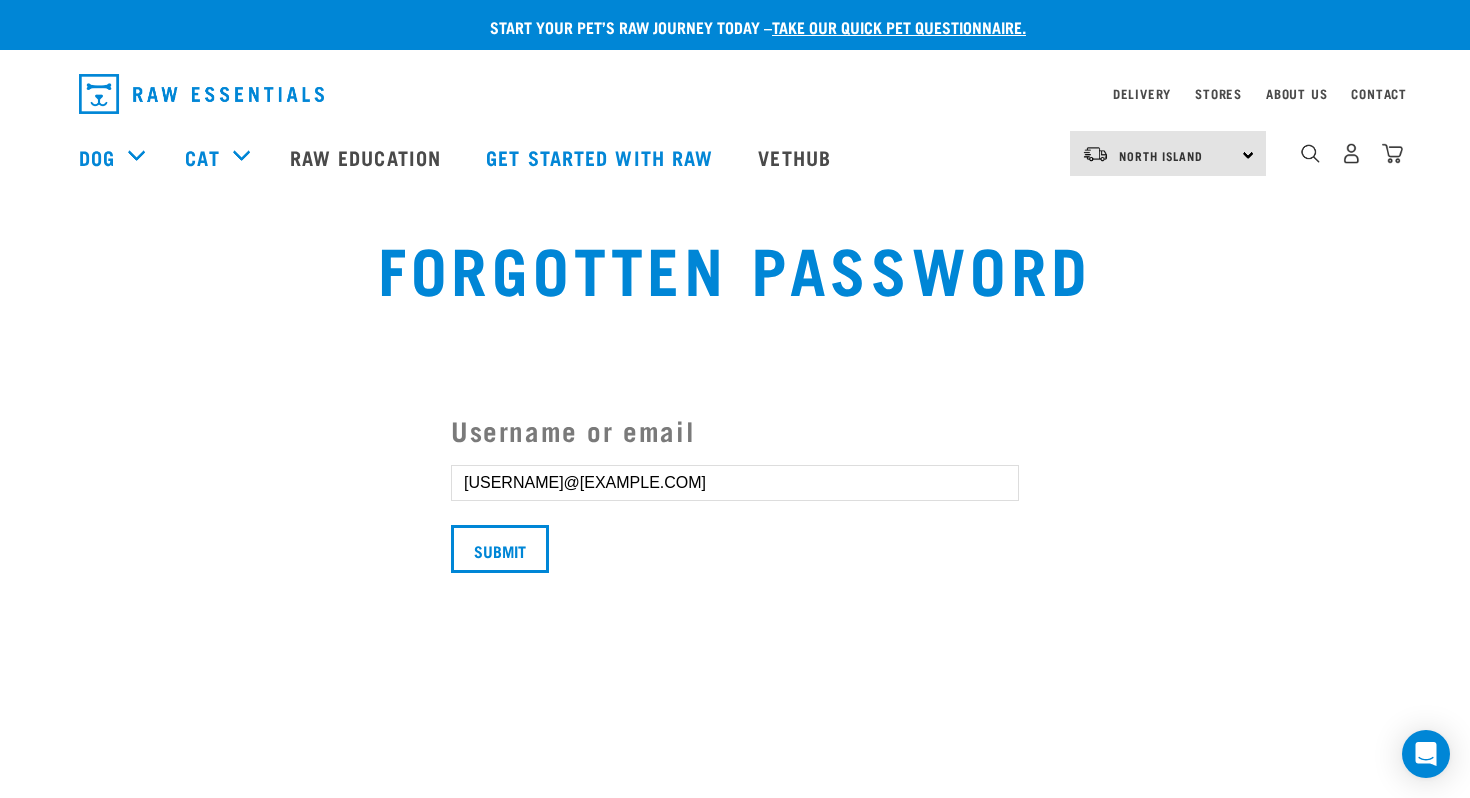 click on "Username or email
[USERNAME]@[EXAMPLE.COM]
Submit" at bounding box center [735, 490] 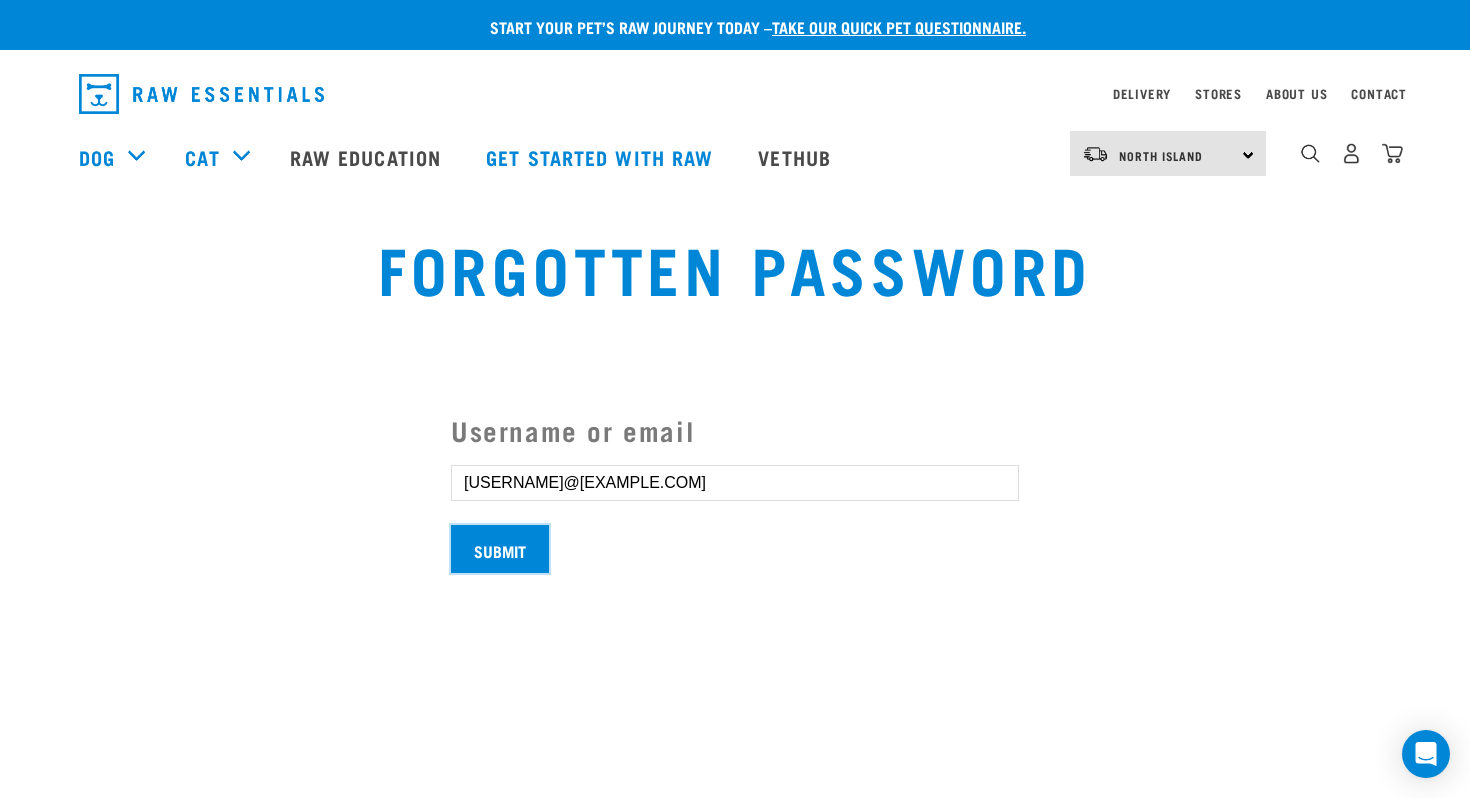 click on "Submit" at bounding box center (500, 549) 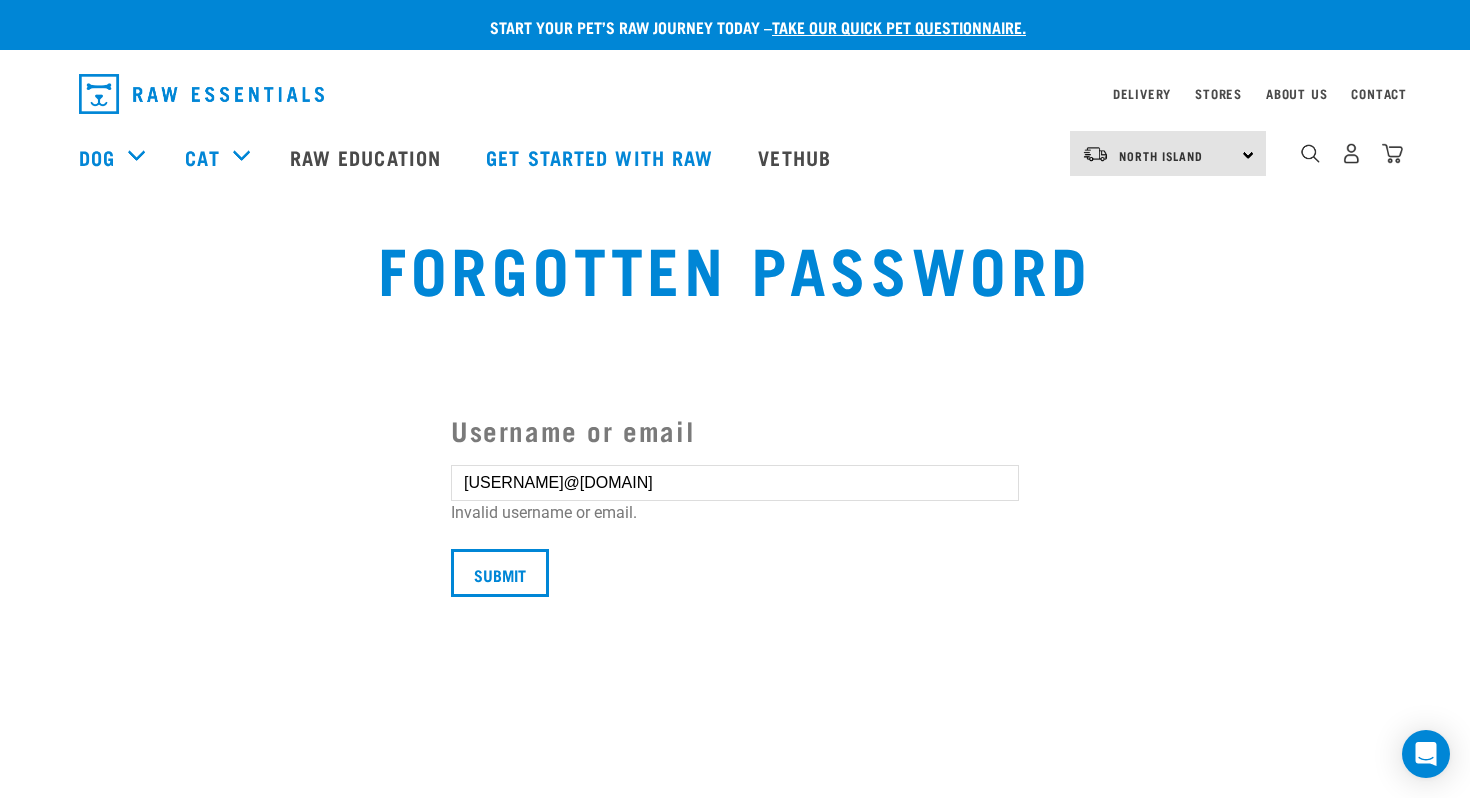 scroll, scrollTop: 0, scrollLeft: 0, axis: both 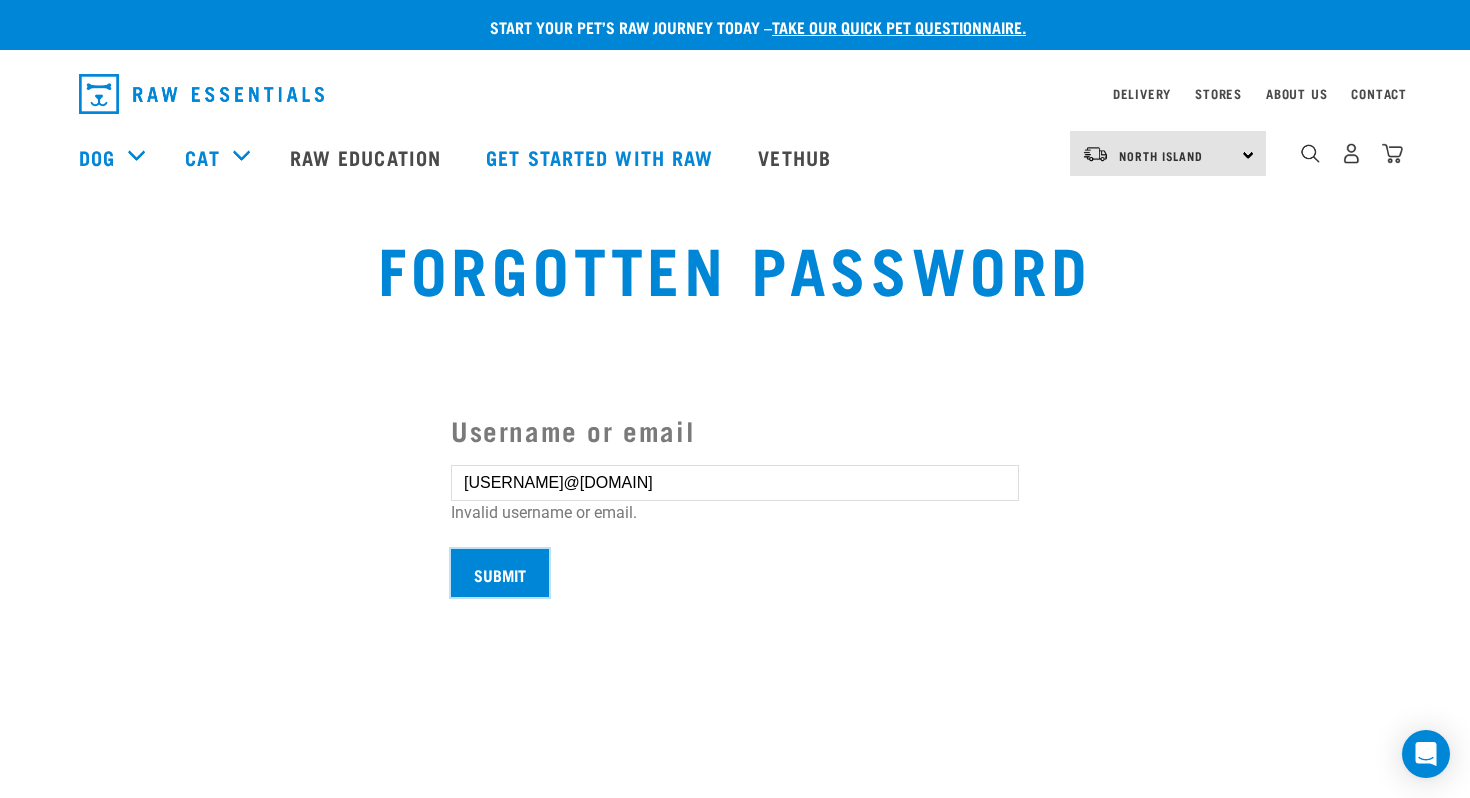 click on "Submit" at bounding box center (500, 573) 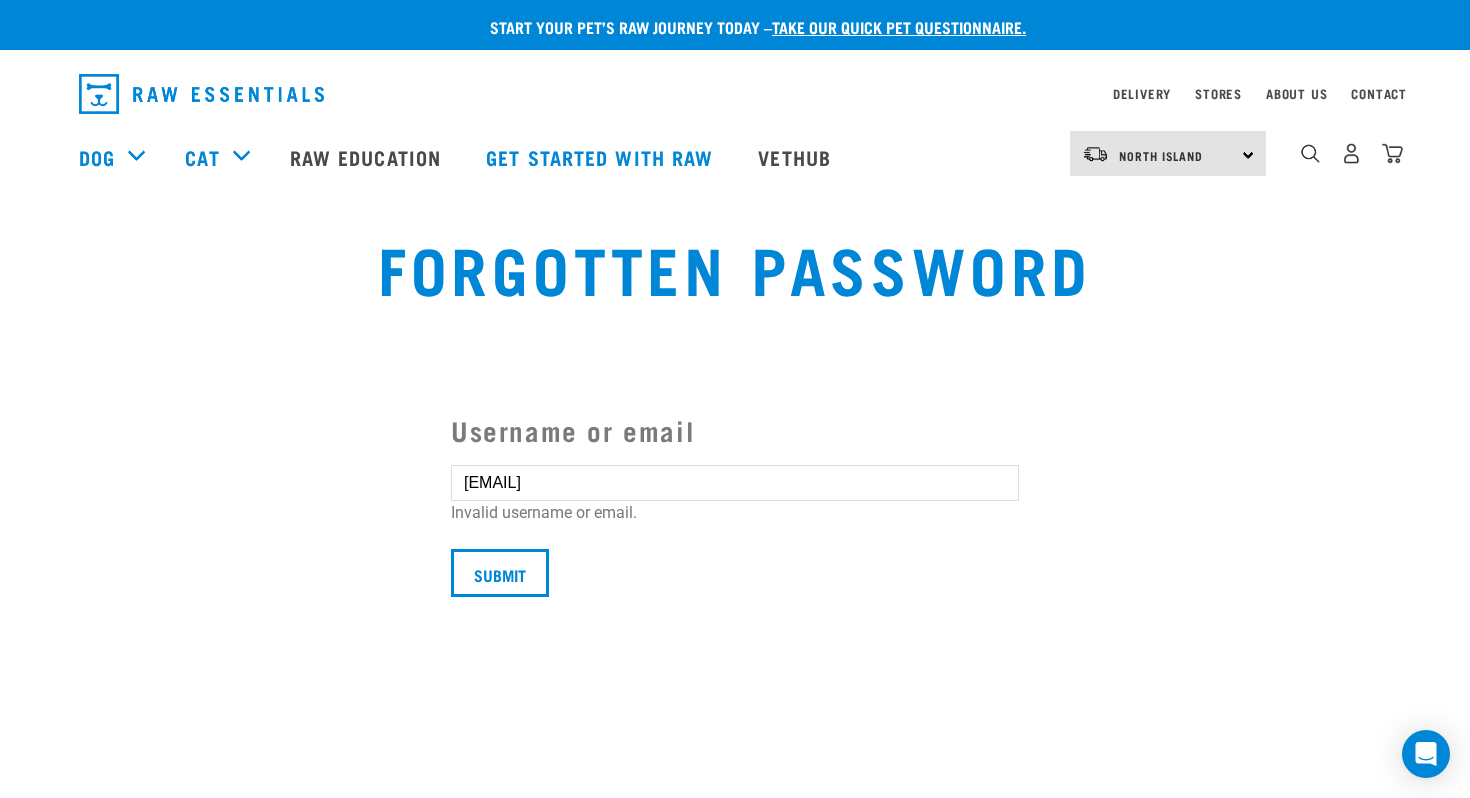 scroll, scrollTop: 0, scrollLeft: 0, axis: both 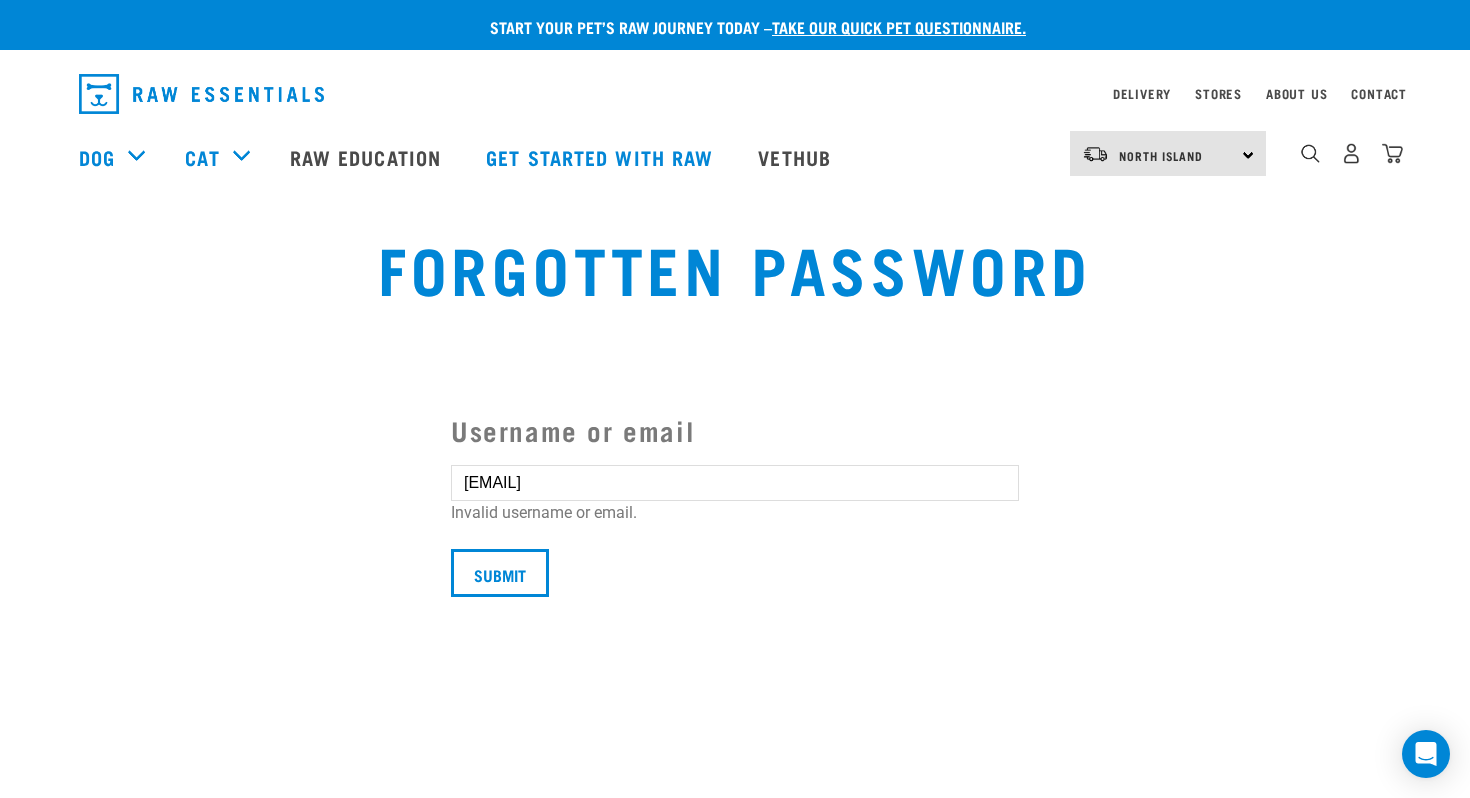 click at bounding box center (34, 363) 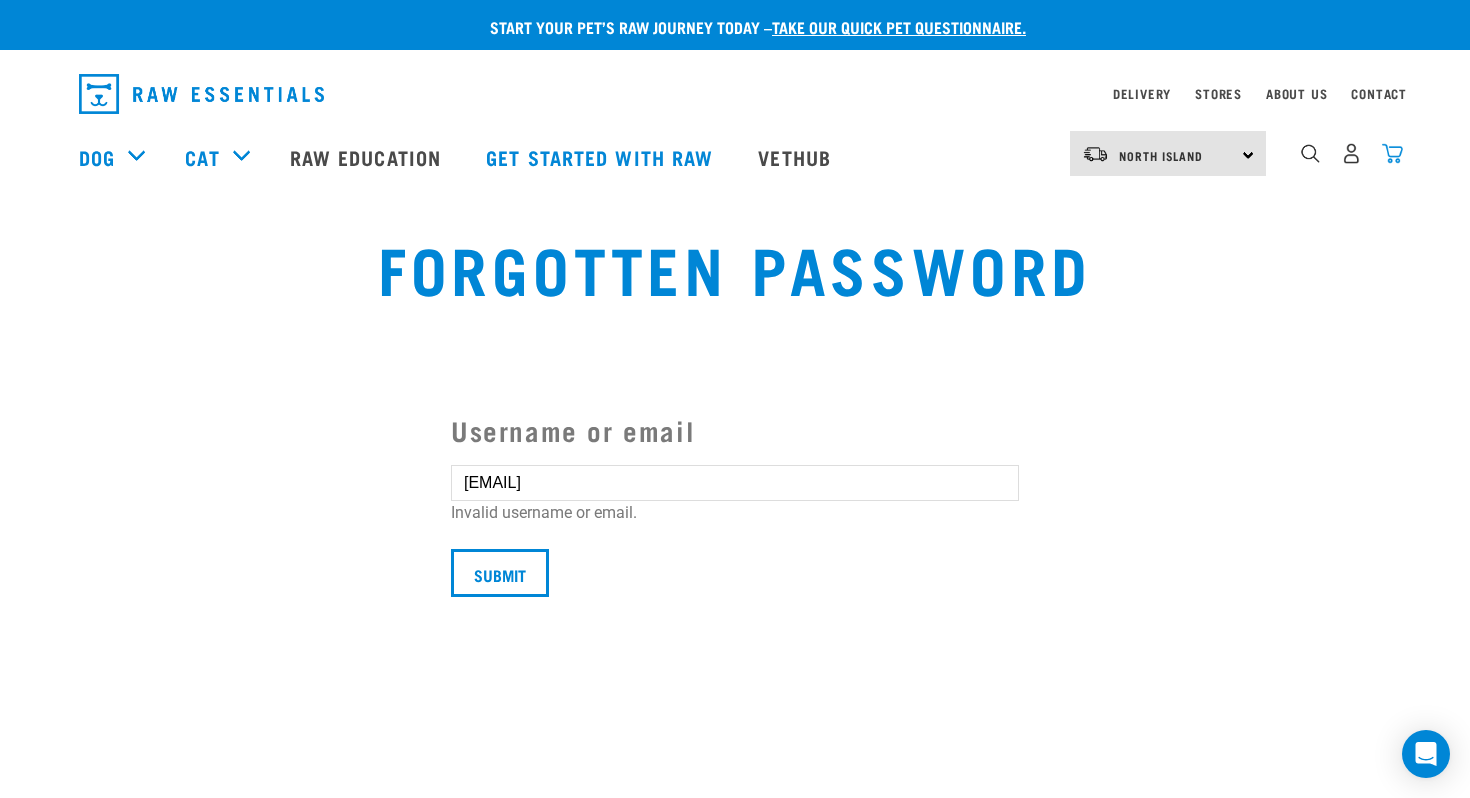 click at bounding box center (1392, 153) 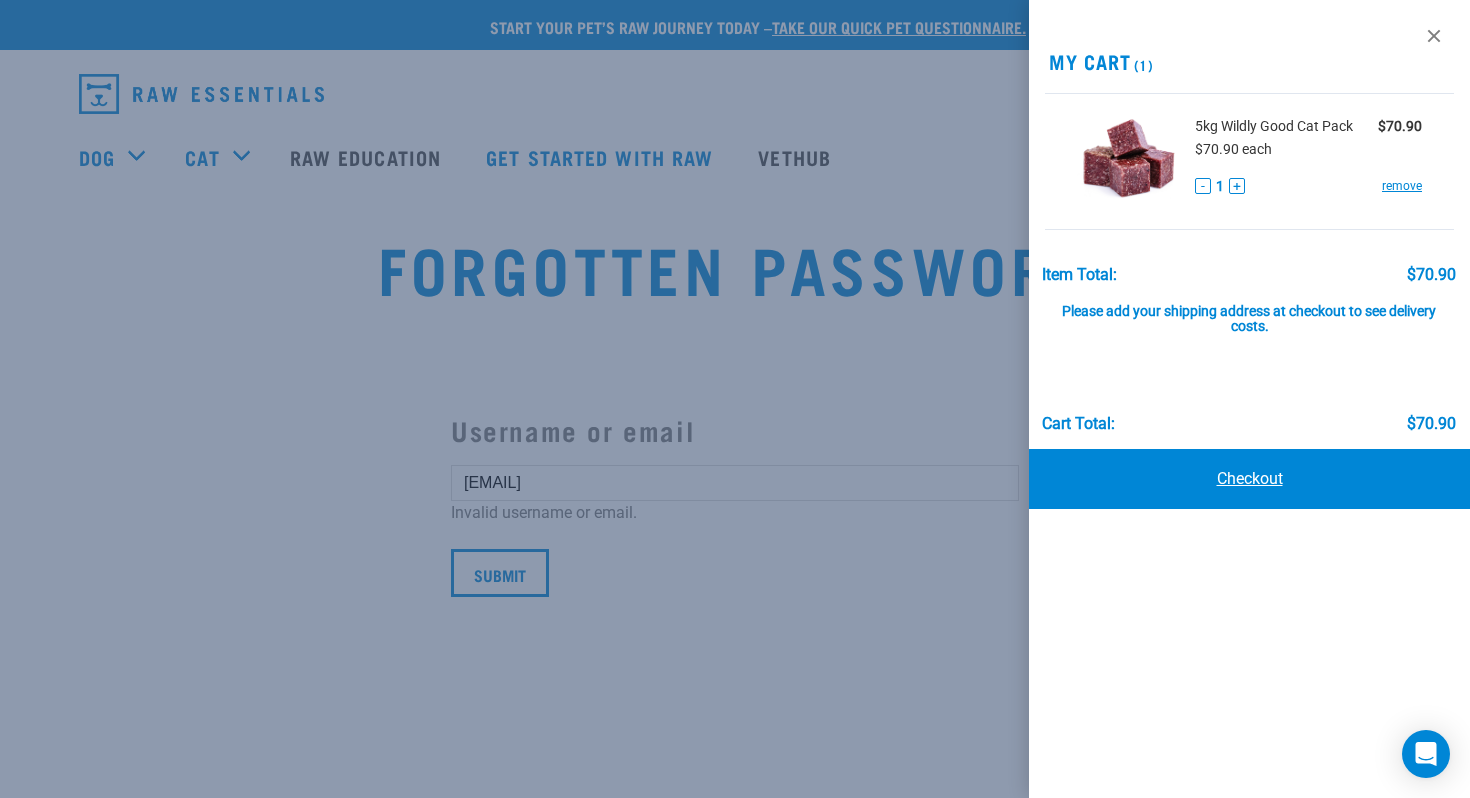 click on "Checkout" at bounding box center (1249, 479) 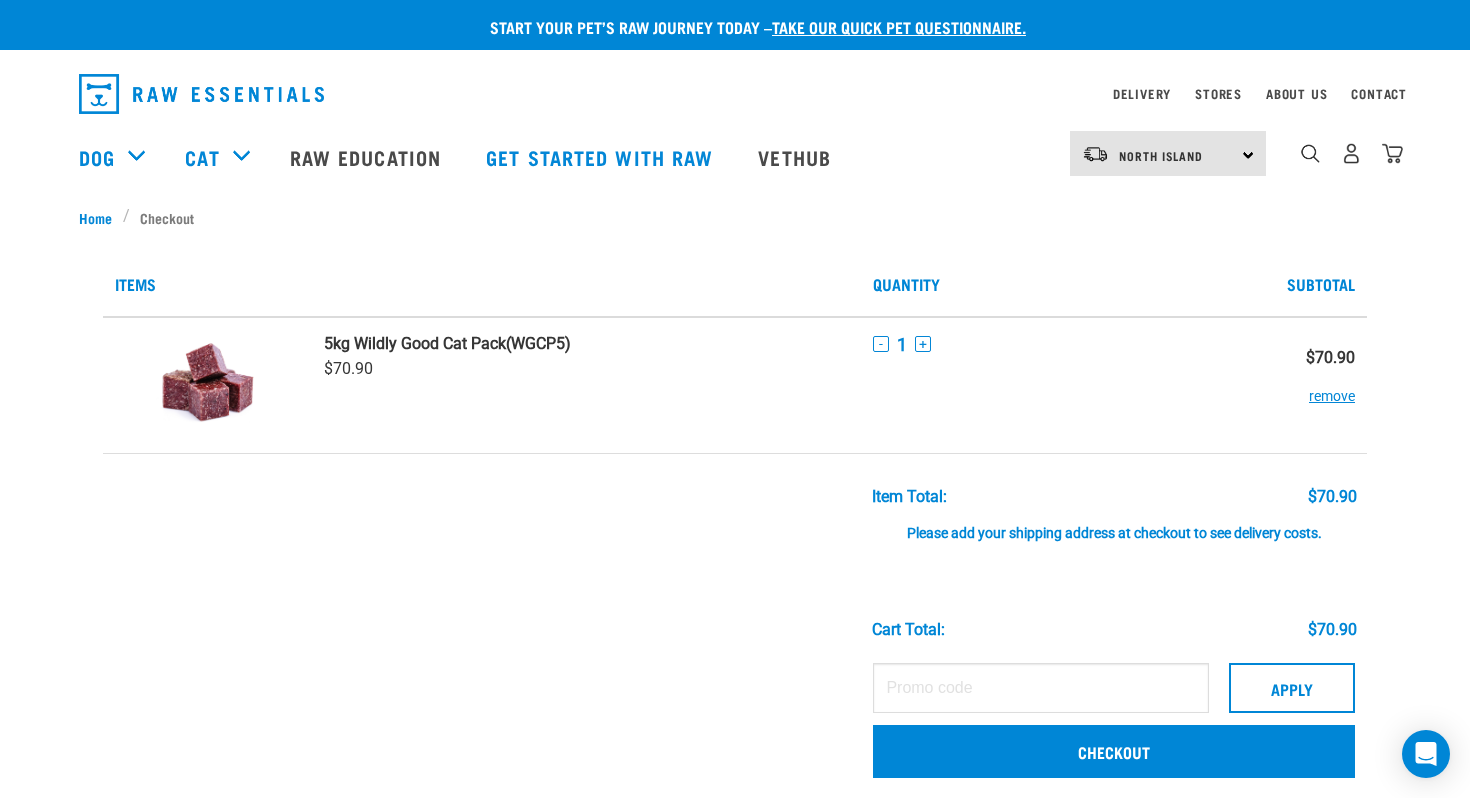 scroll, scrollTop: 0, scrollLeft: 0, axis: both 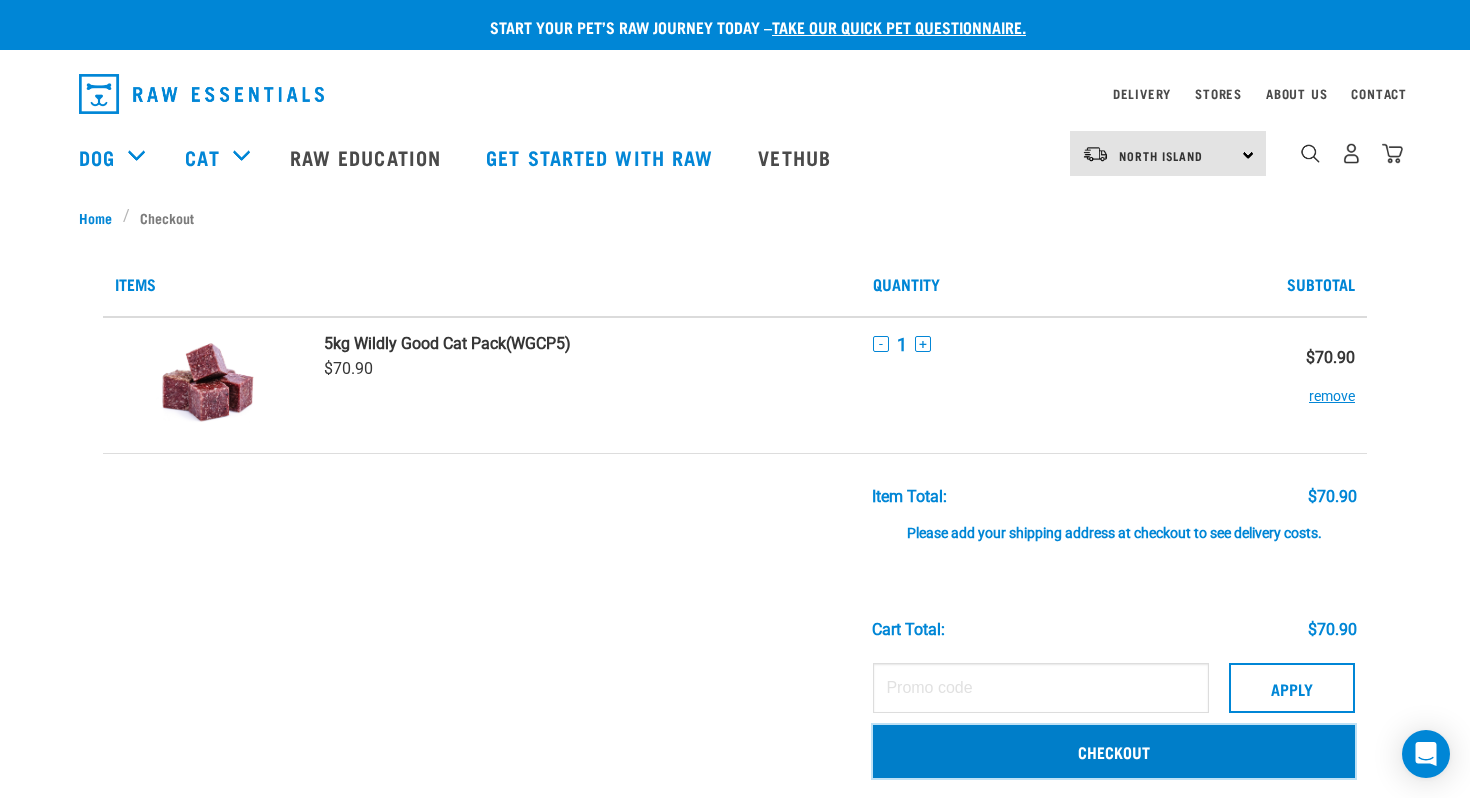 click on "Checkout" at bounding box center (1114, 751) 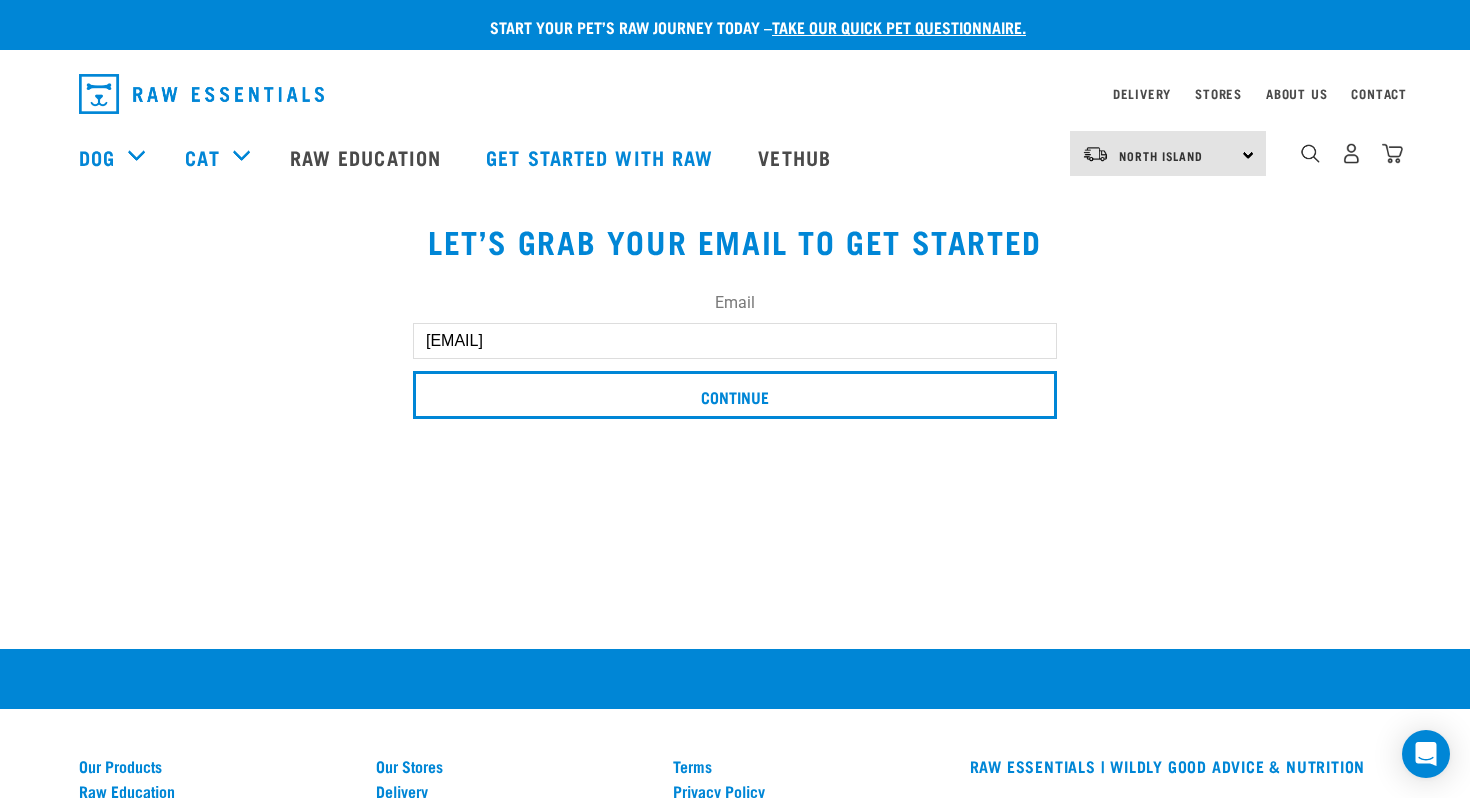 scroll, scrollTop: 0, scrollLeft: 0, axis: both 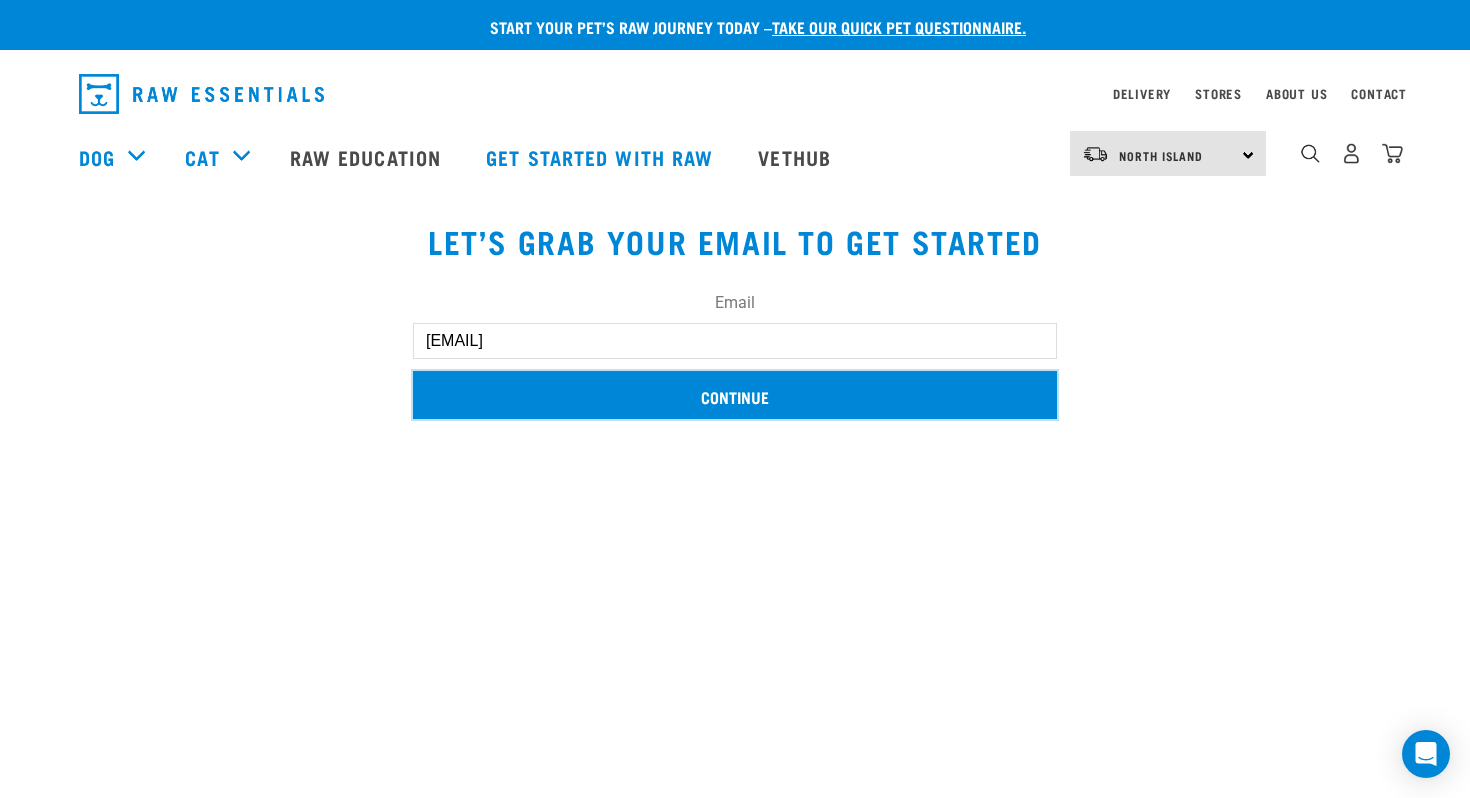click on "Continue" at bounding box center [735, 395] 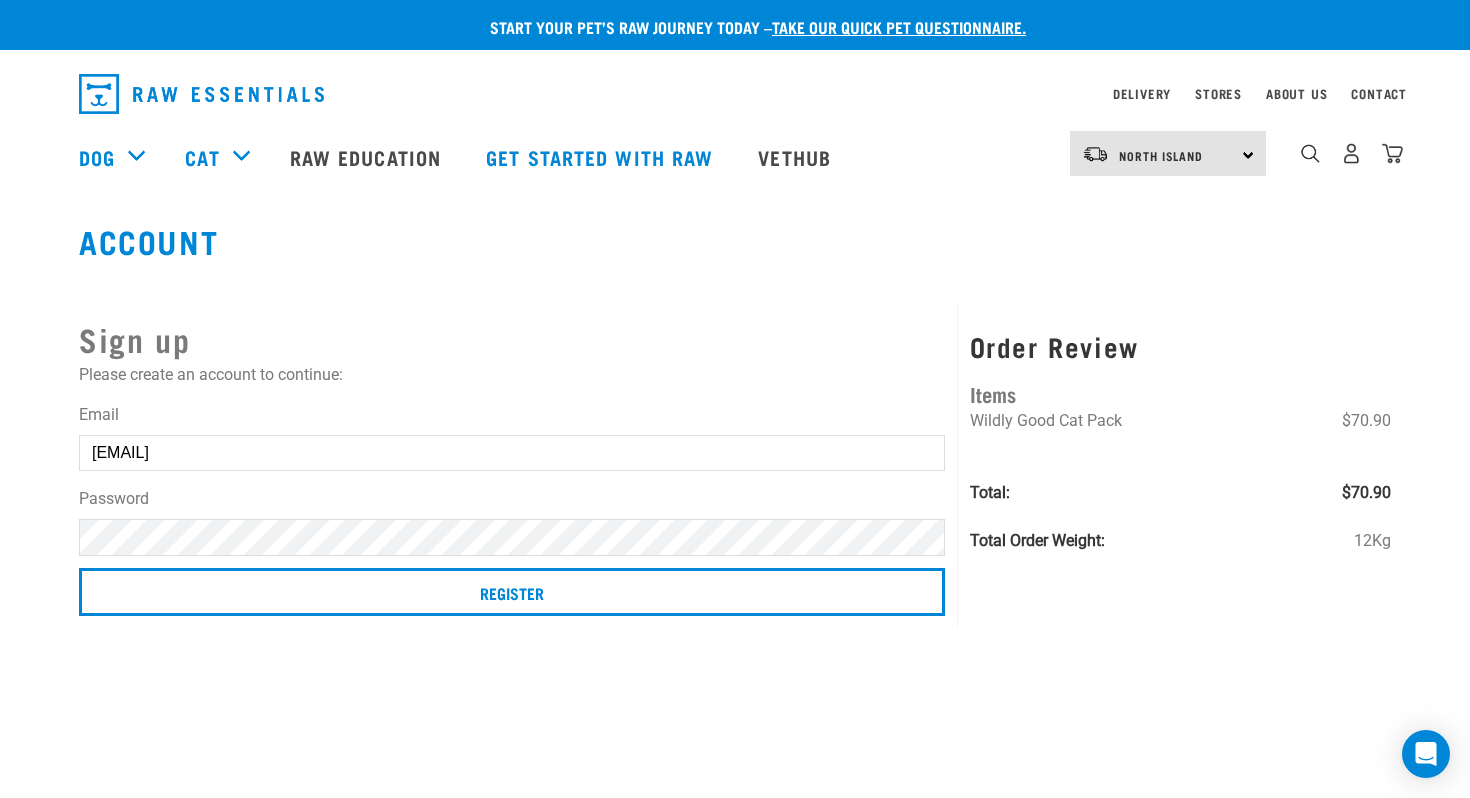 scroll, scrollTop: 0, scrollLeft: 0, axis: both 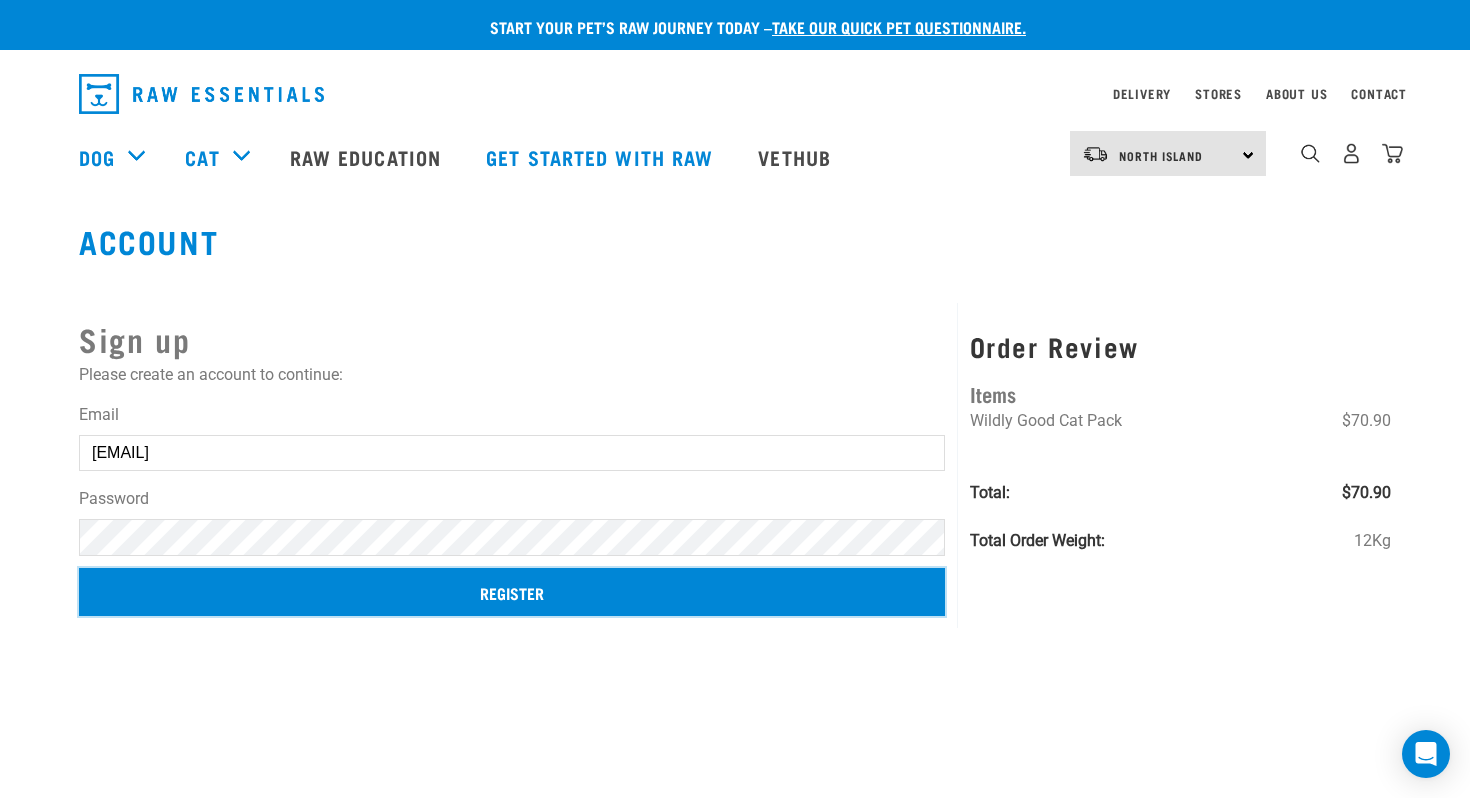 click on "Register" at bounding box center [512, 592] 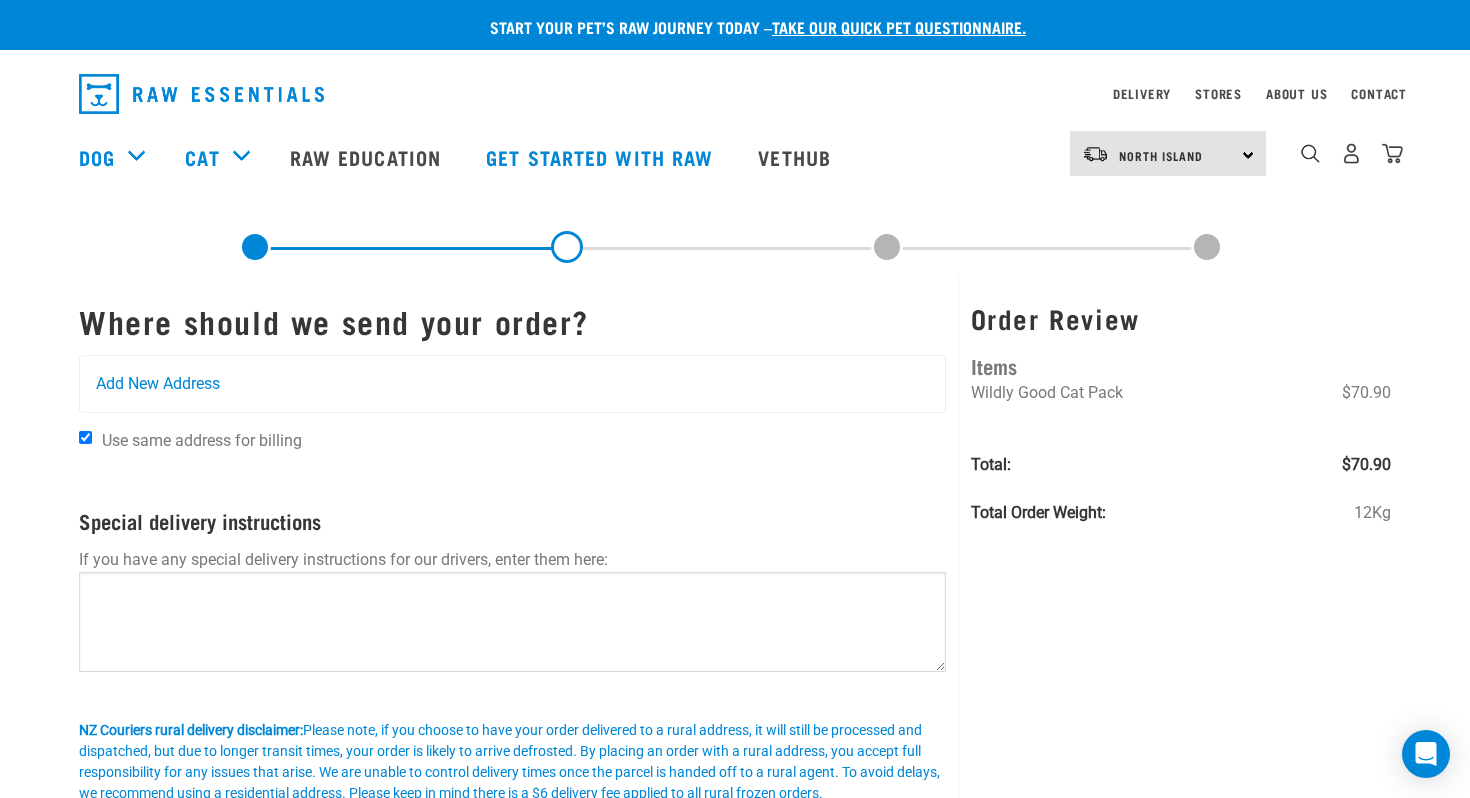scroll, scrollTop: 0, scrollLeft: 0, axis: both 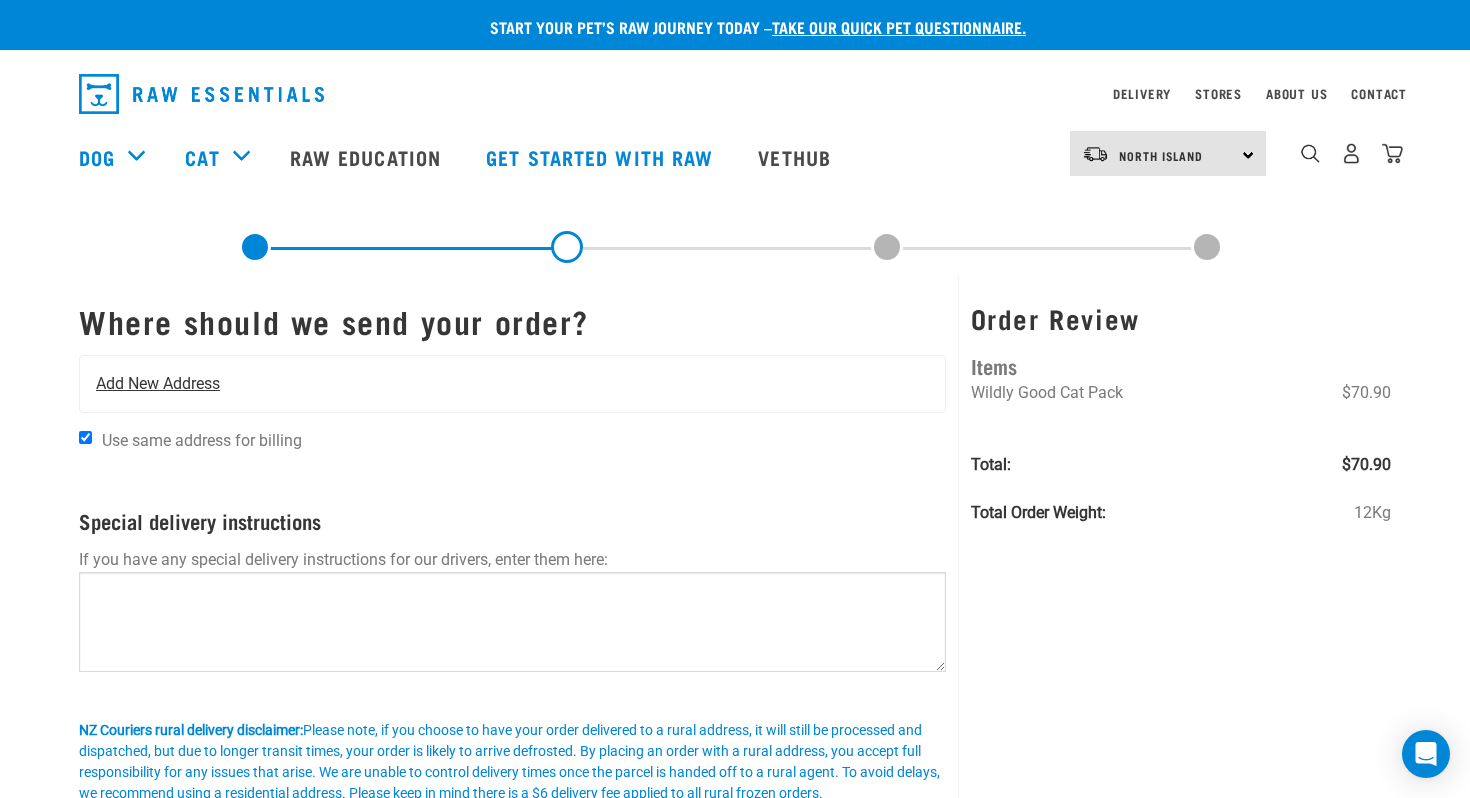 click on "Add New Address" at bounding box center [158, 384] 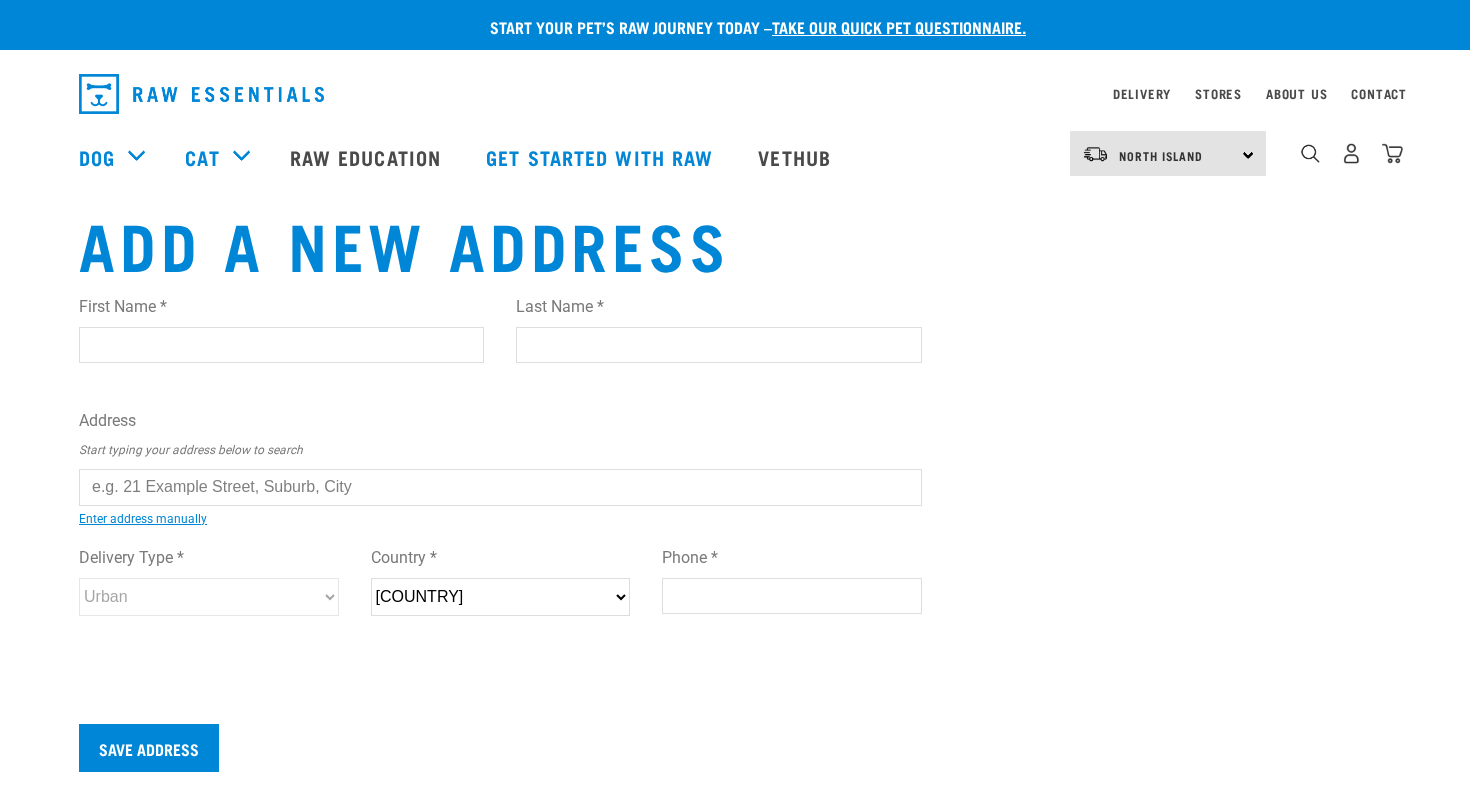 scroll, scrollTop: 0, scrollLeft: 0, axis: both 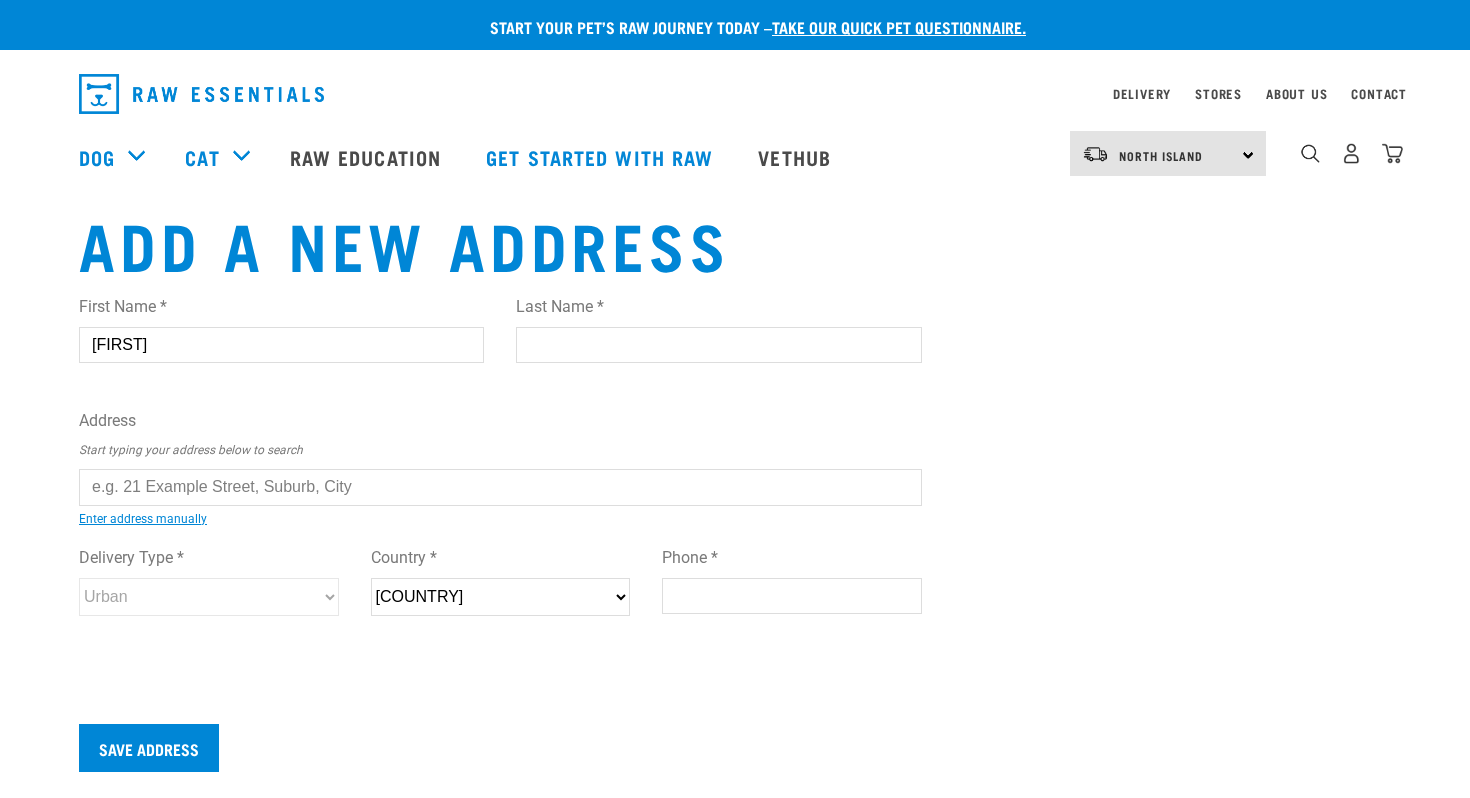 type on "[FIRST]" 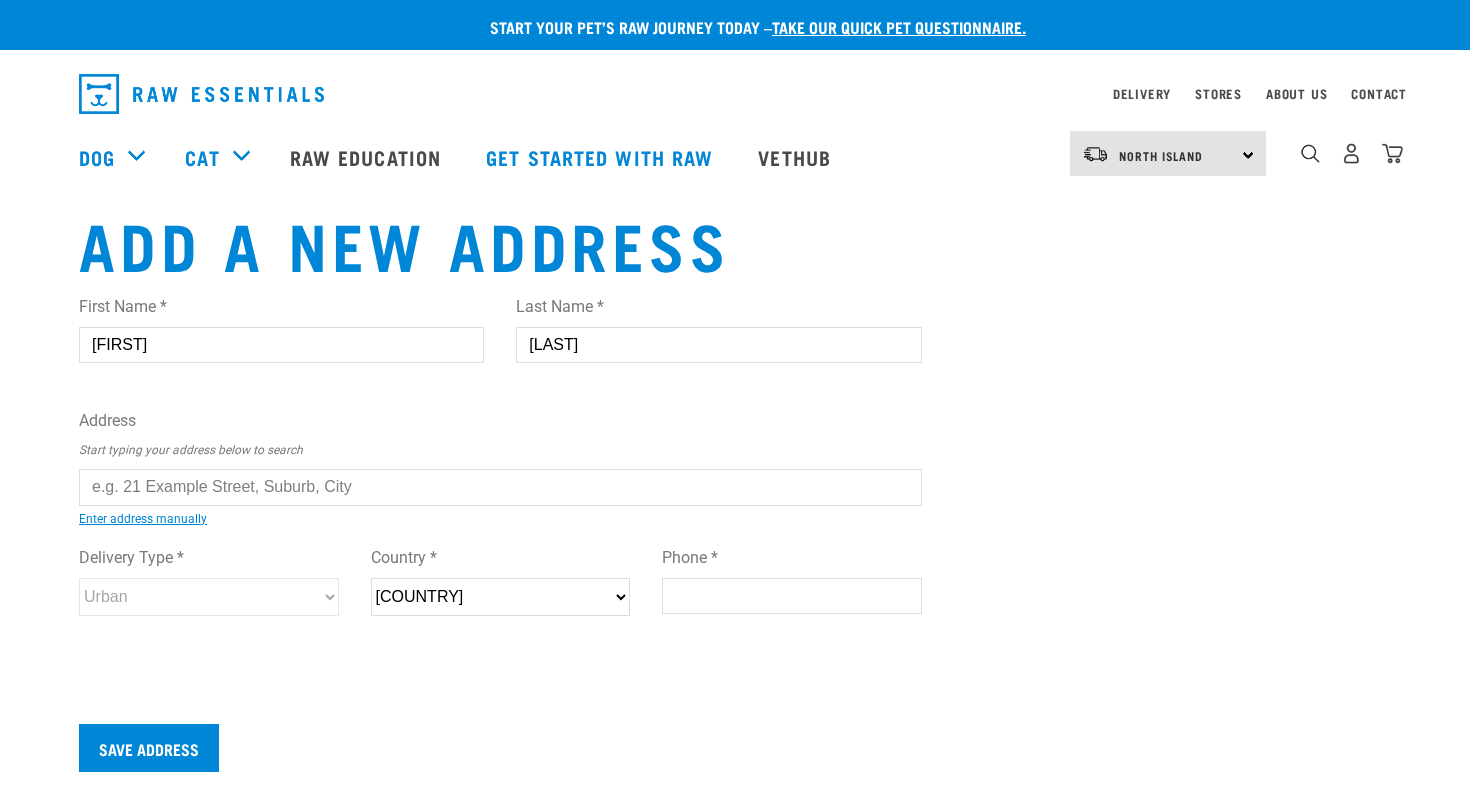 type on "[LAST]" 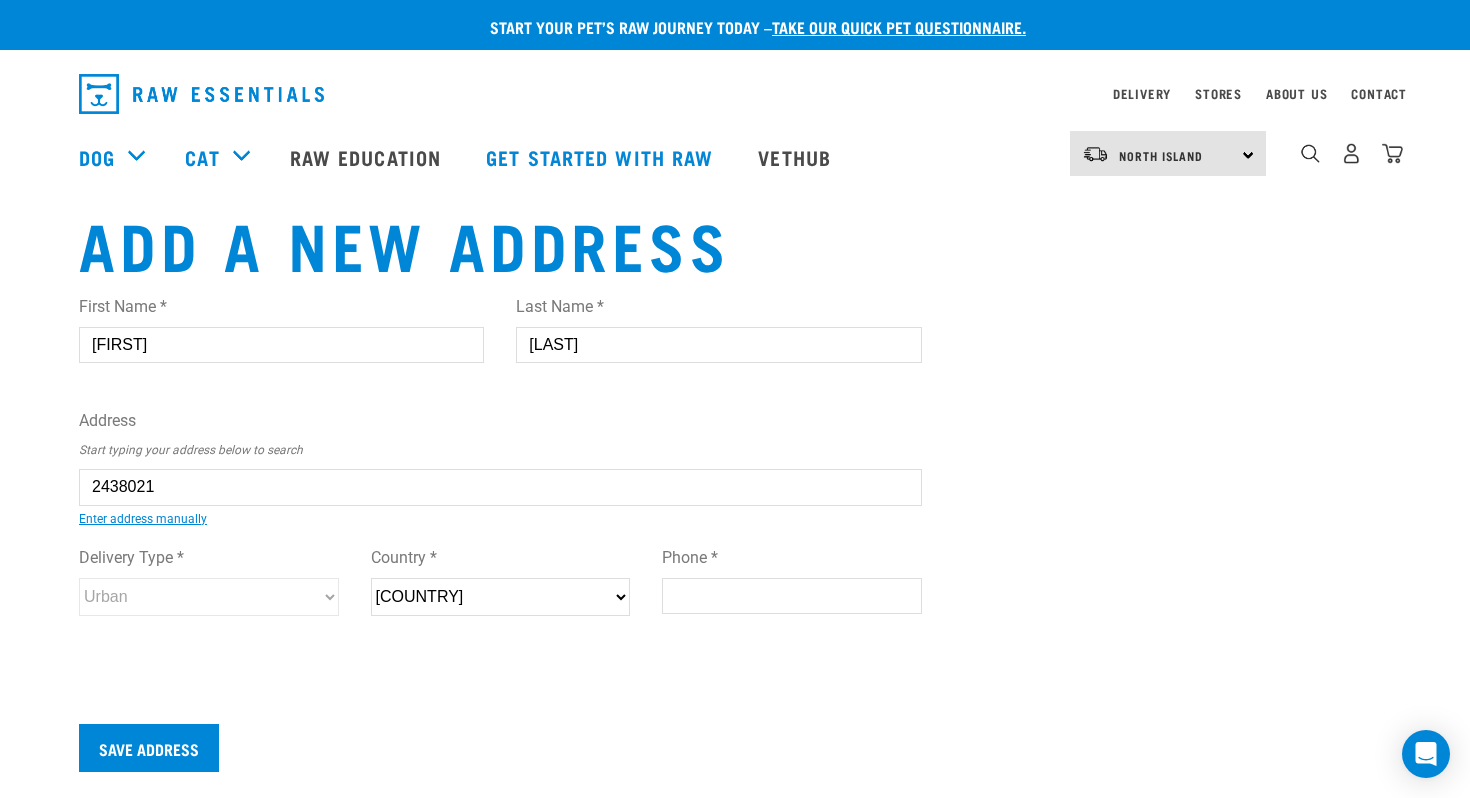 click on "20A Moa  Road, Point Chevalier, Auckland 1022 20A Moa na Avenue, Orewa 0931 20A Moa na Road, Paraparaumu 5032 20A Tirimoana Road, Te Atatū South, Auckland 0602 20A Dickson Road, Papamoa Beach, Papamoa 3118 20A Domain Road, Papamoa Beach, Papamoa 3118 20A Hartford Avenue, Papamoa Beach, Papamoa 3118 20A Hinemoa Street, Whakatane 3120 20A Lake Brunner Road, Moana 7872 20A Seychelles Drive, Papamoa Beach, Papamoa 3118" at bounding box center (102, 502) 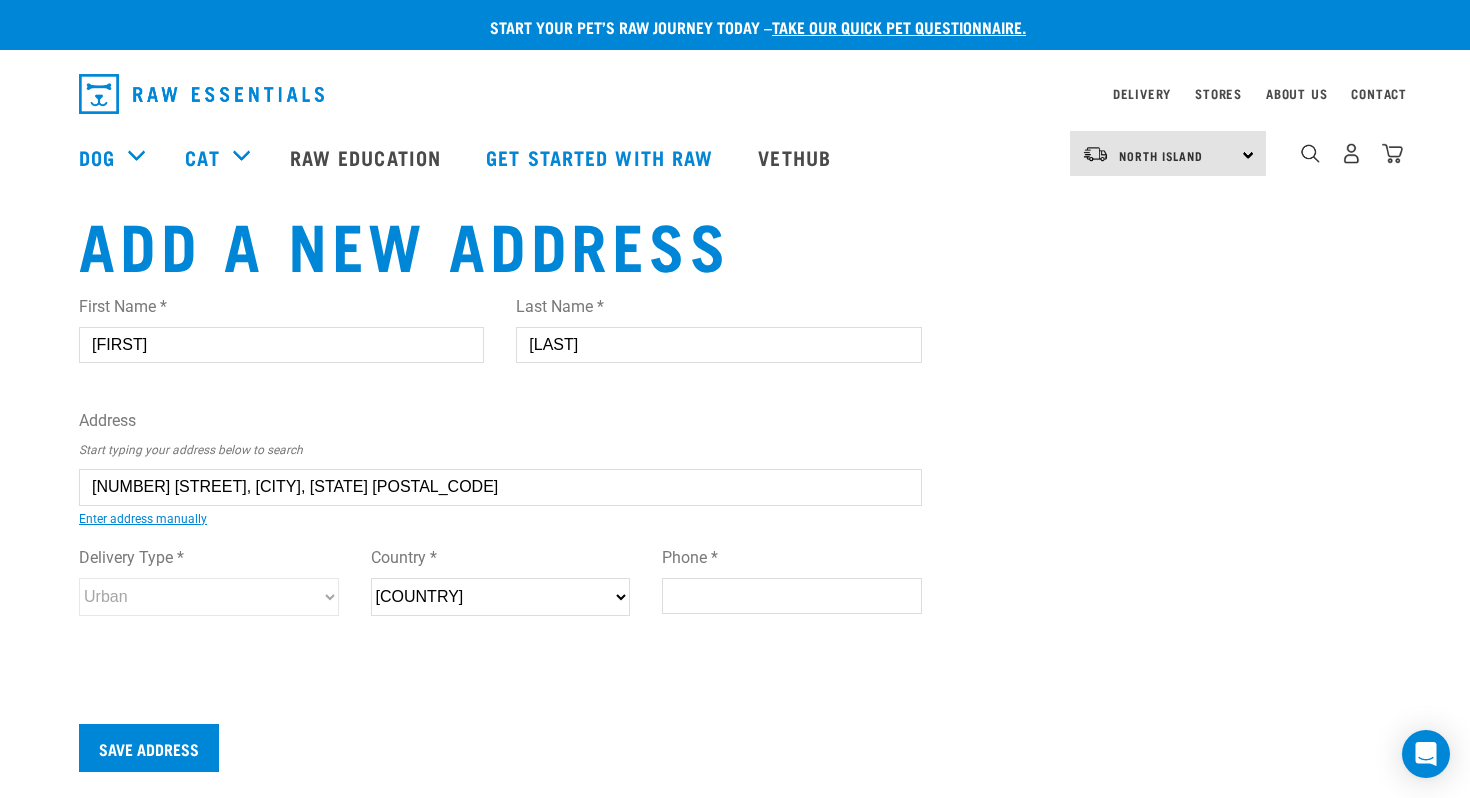 type on "20A Moa Road, Point Chevalier, Auckland 1022" 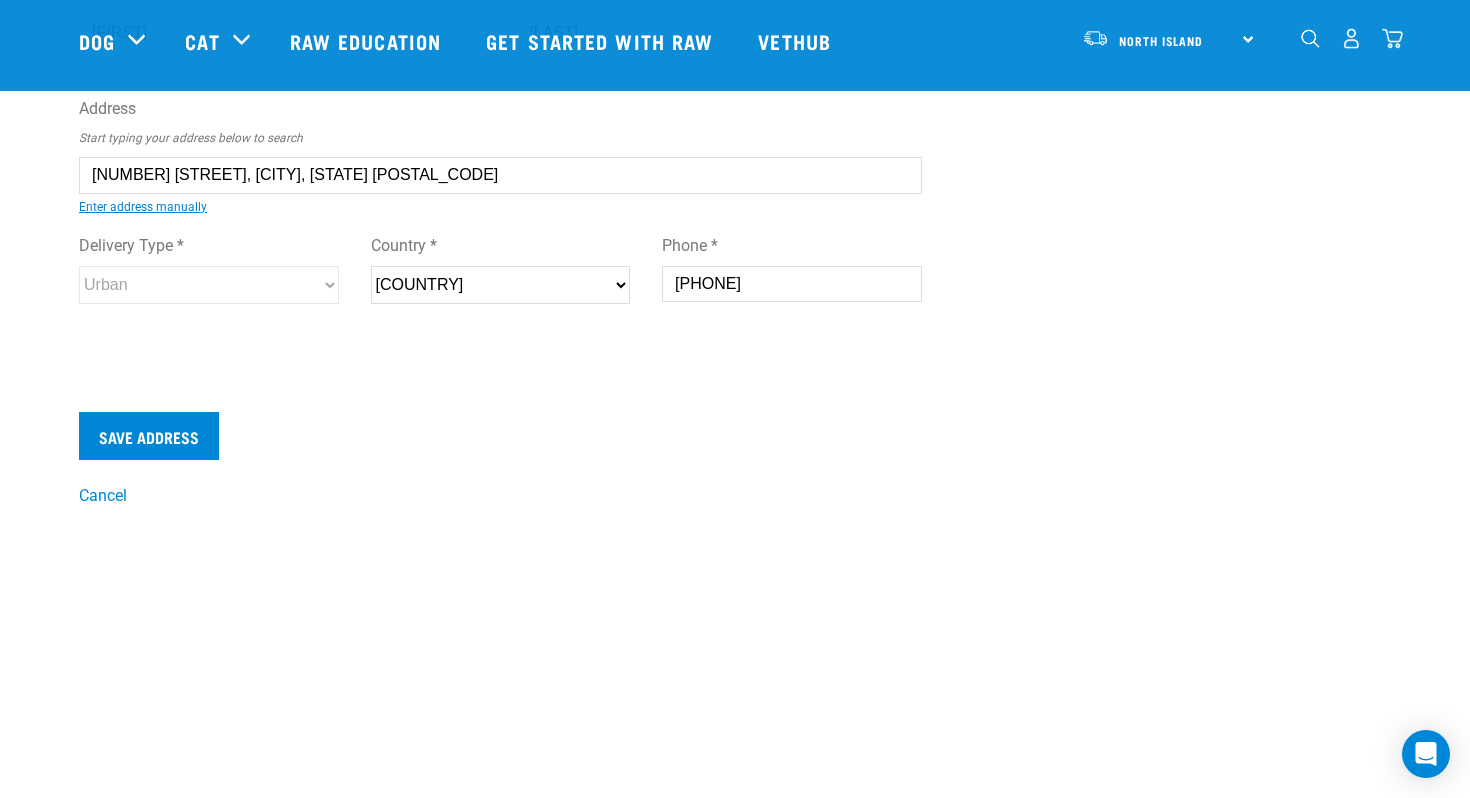 scroll, scrollTop: 166, scrollLeft: 0, axis: vertical 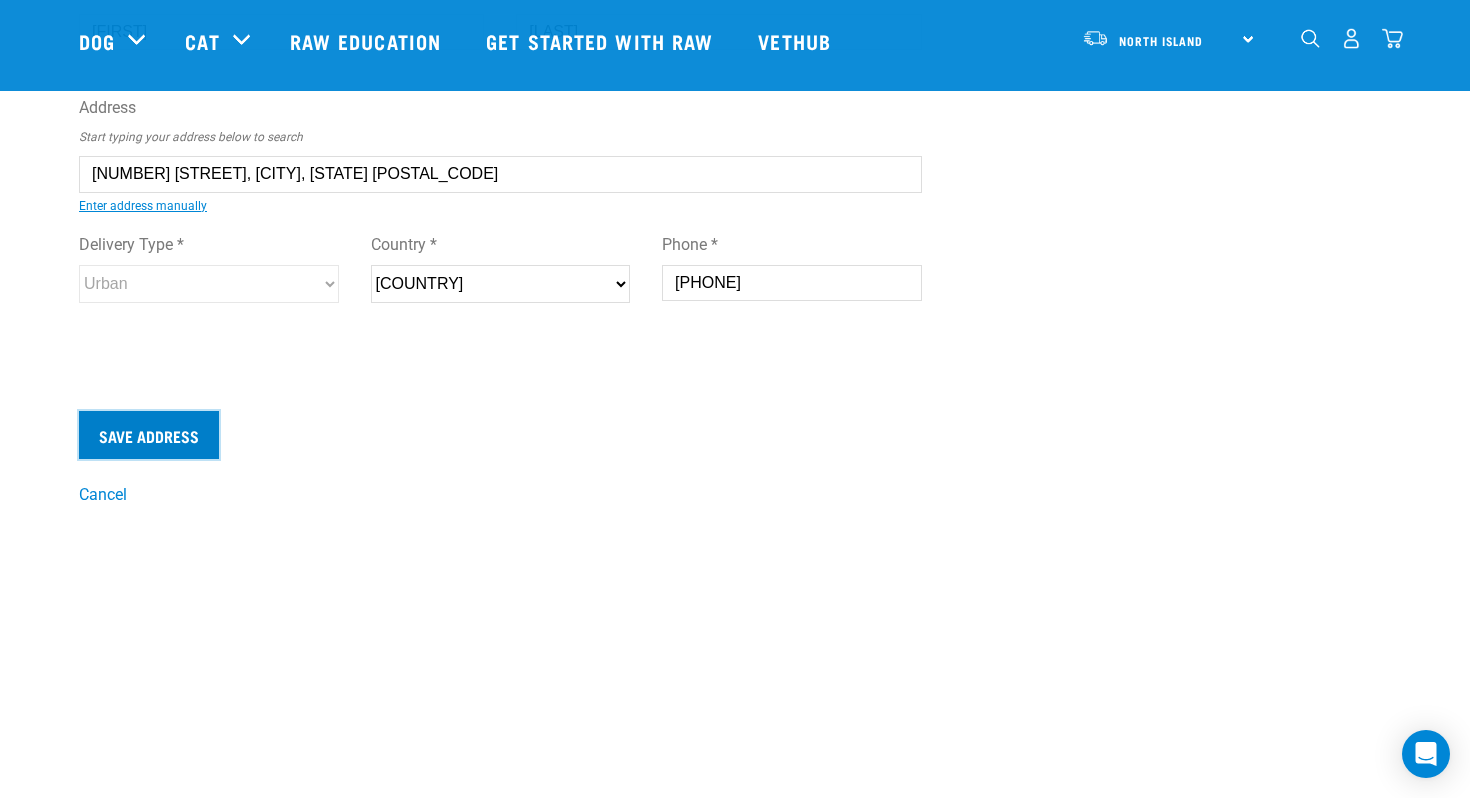 click on "Save Address" at bounding box center [149, 435] 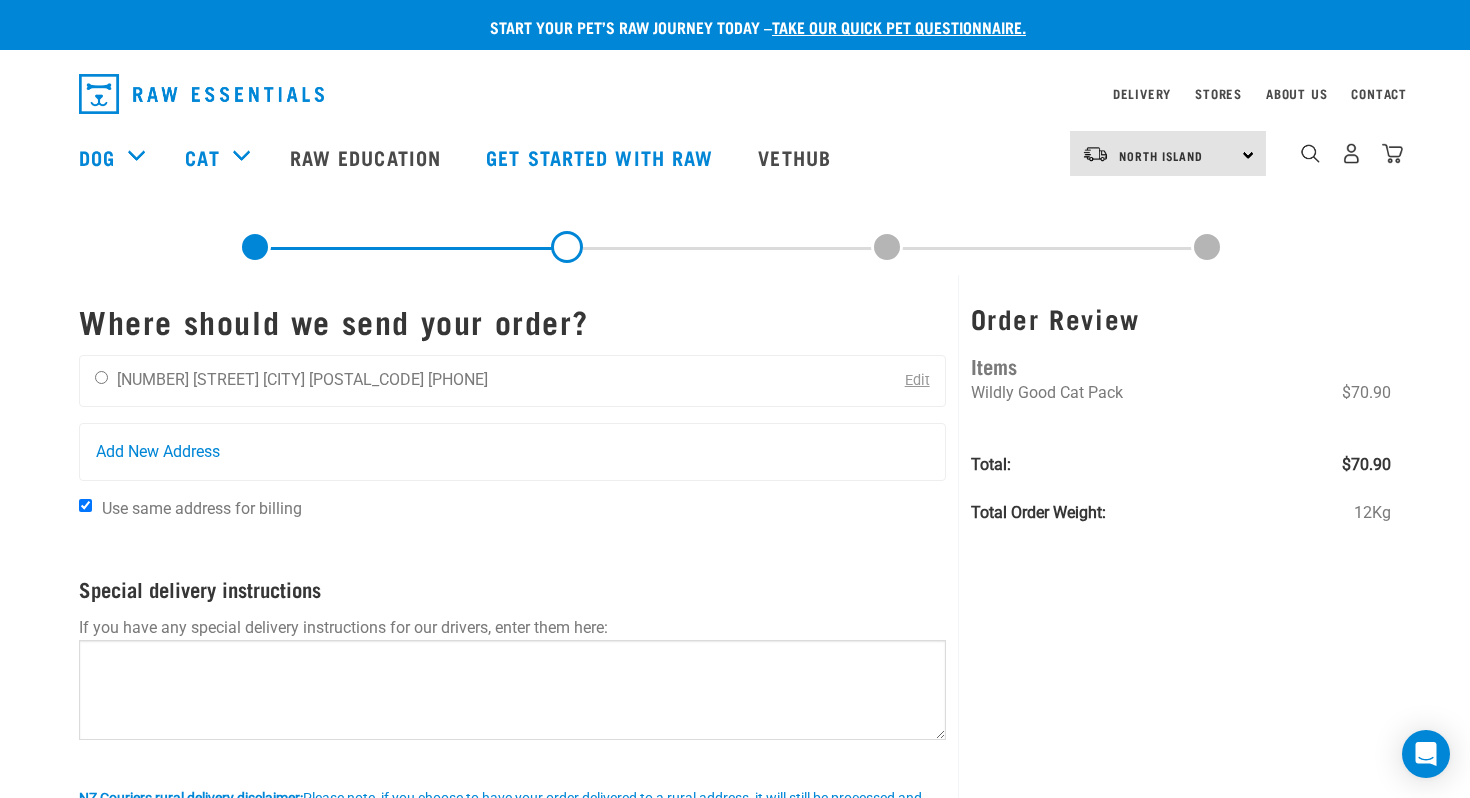scroll, scrollTop: 0, scrollLeft: 0, axis: both 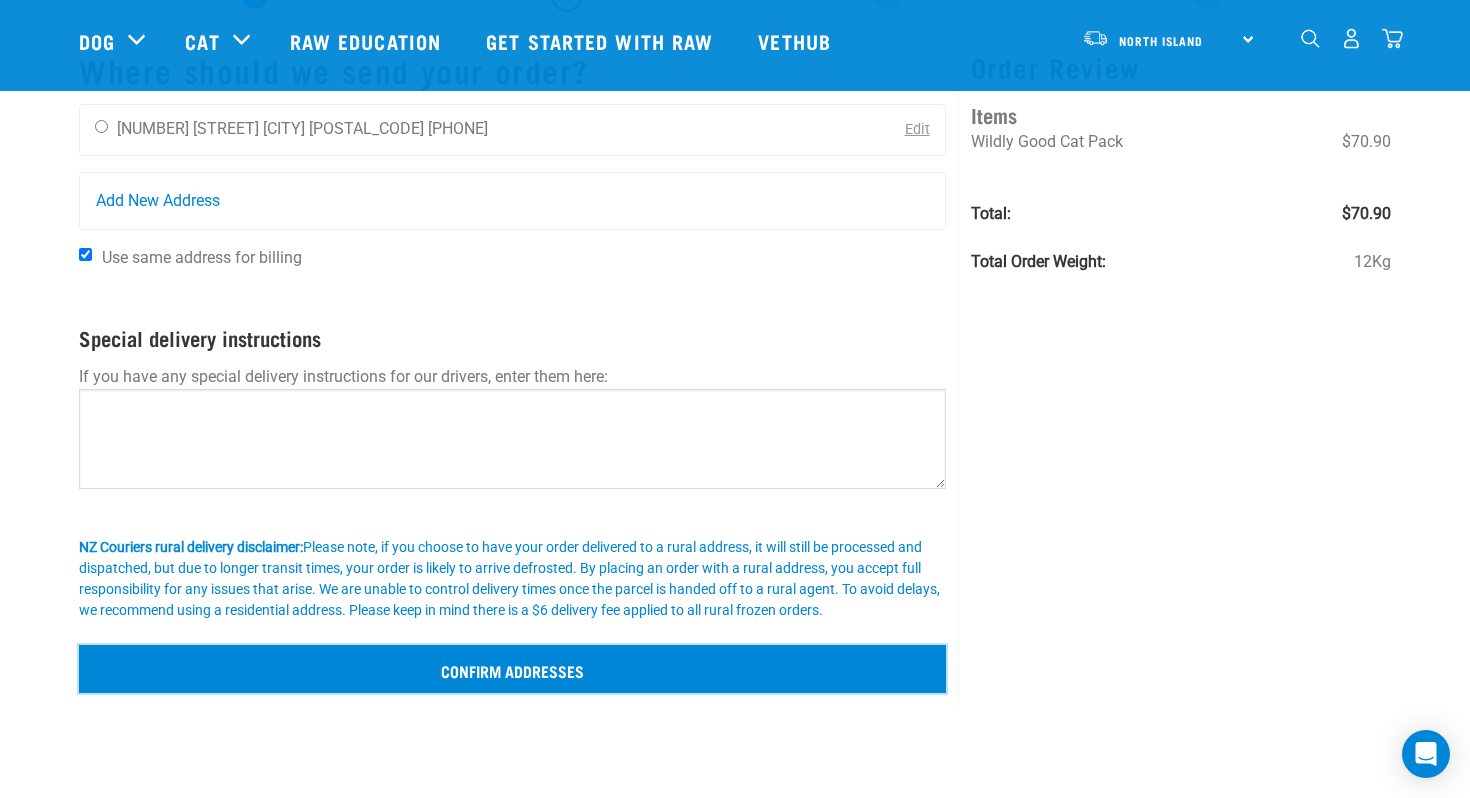 click on "Confirm addresses" at bounding box center [512, 669] 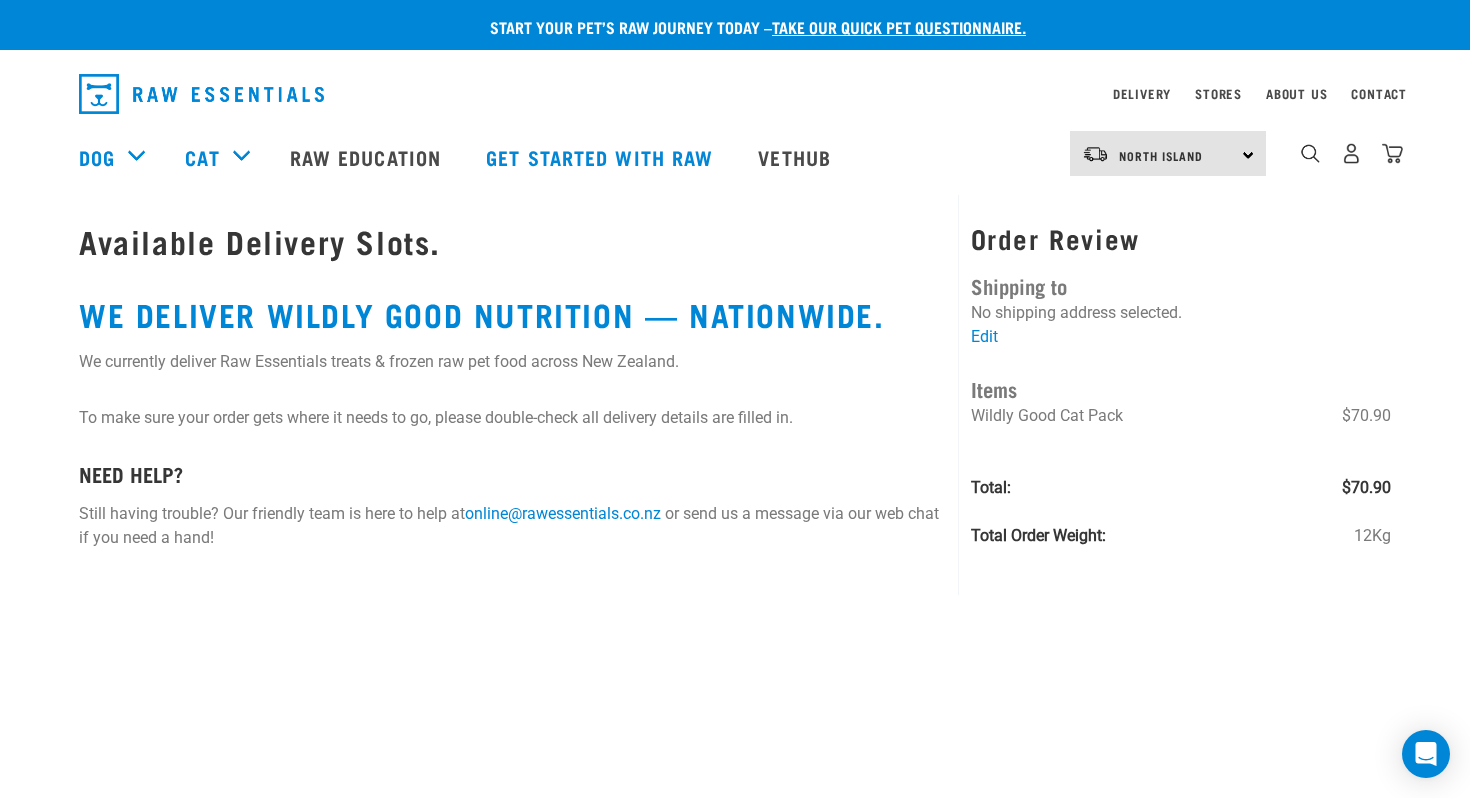scroll, scrollTop: 0, scrollLeft: 0, axis: both 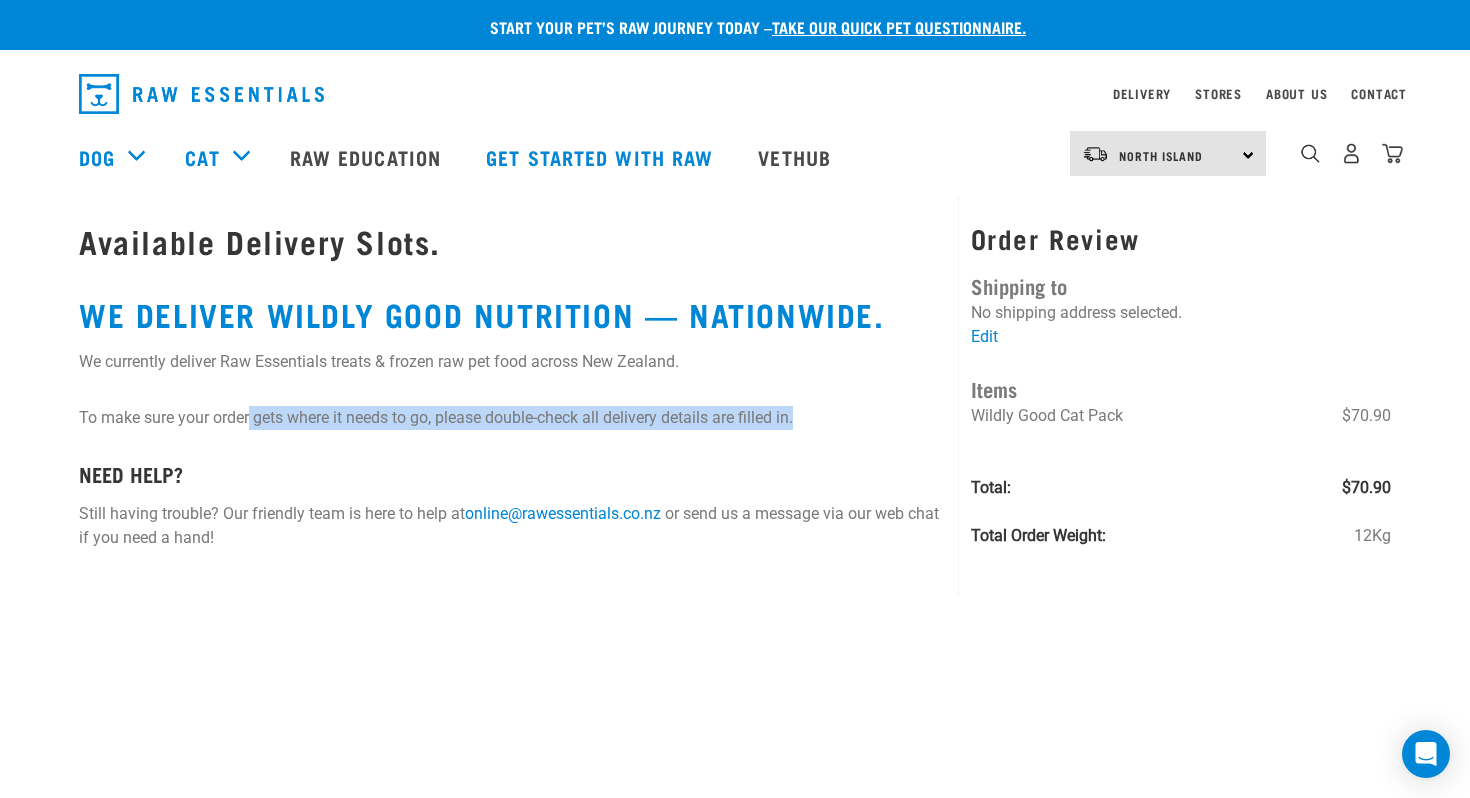 drag, startPoint x: 253, startPoint y: 416, endPoint x: 799, endPoint y: 415, distance: 546.0009 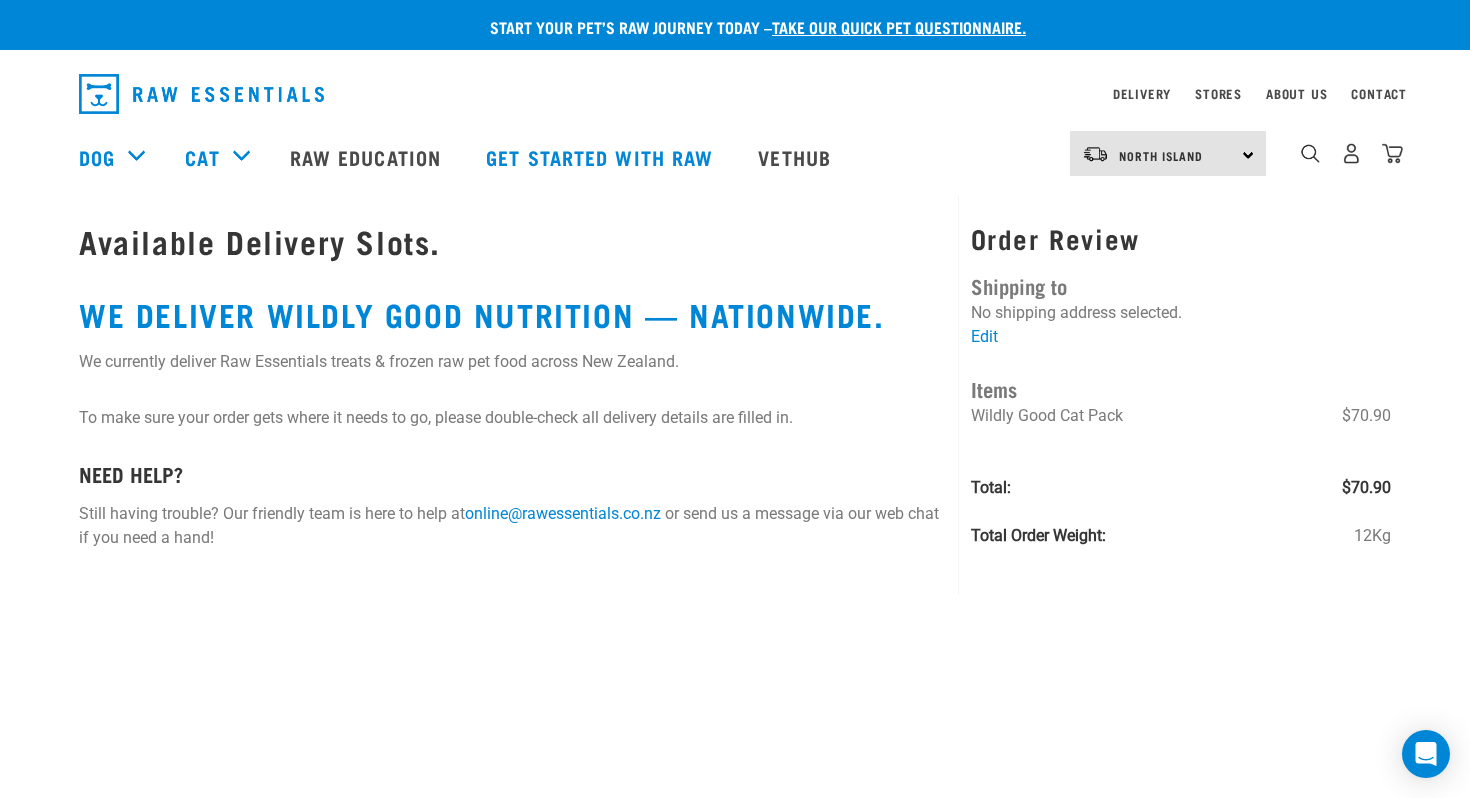 click on "Available Delivery Slots.
WE DELIVER WILDLY GOOD NUTRITION — NATIONWIDE.
We currently deliver Raw Essentials treats & frozen raw pet food across New Zealand.
To make sure your order gets where it needs to go, please double-check all delivery details are filled in.
NEED HELP?
Still having trouble? Our friendly team is here to help at  online@[EMAIL]   or send us a message via our web chat if you need a hand!" at bounding box center [512, 383] 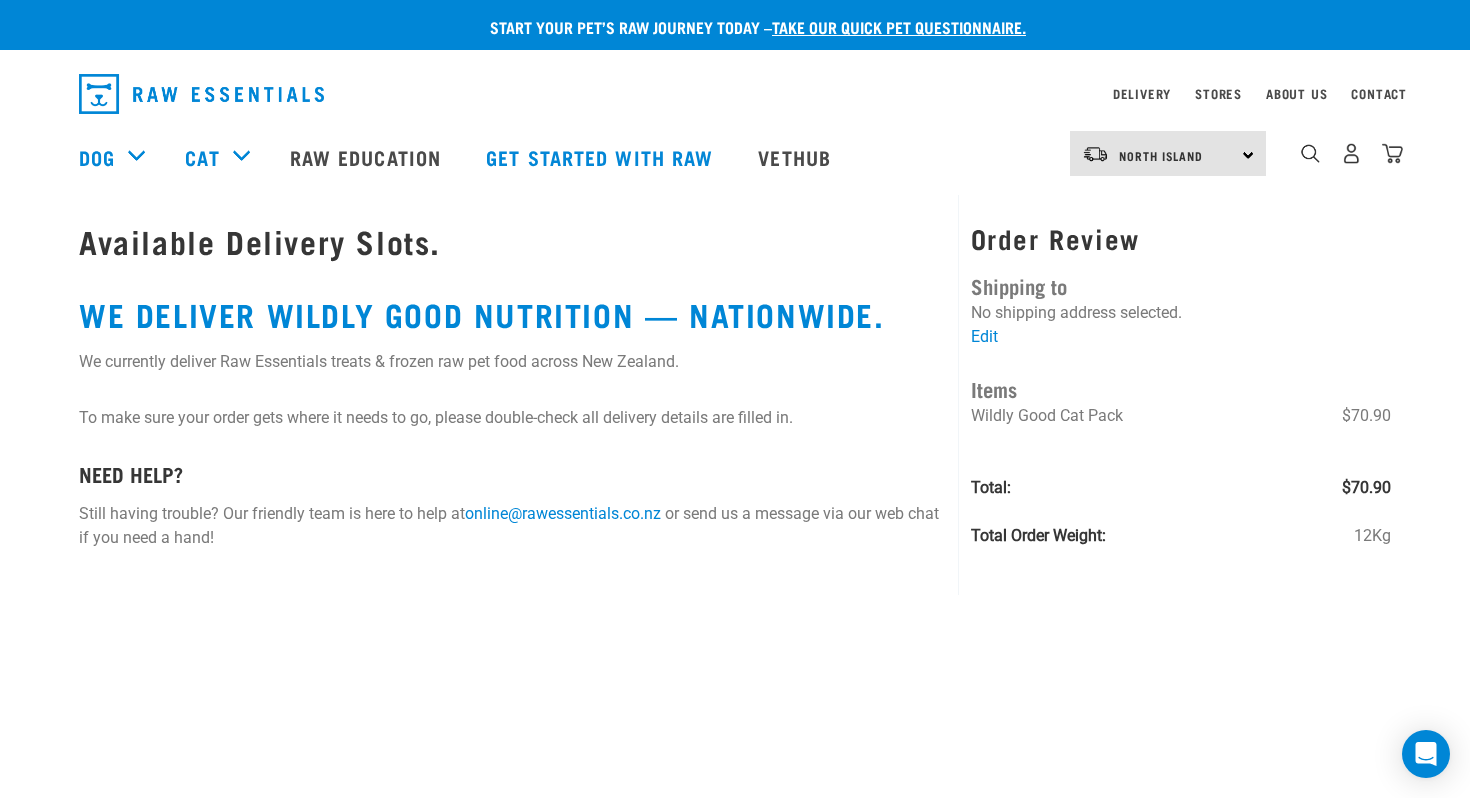 scroll, scrollTop: 0, scrollLeft: 0, axis: both 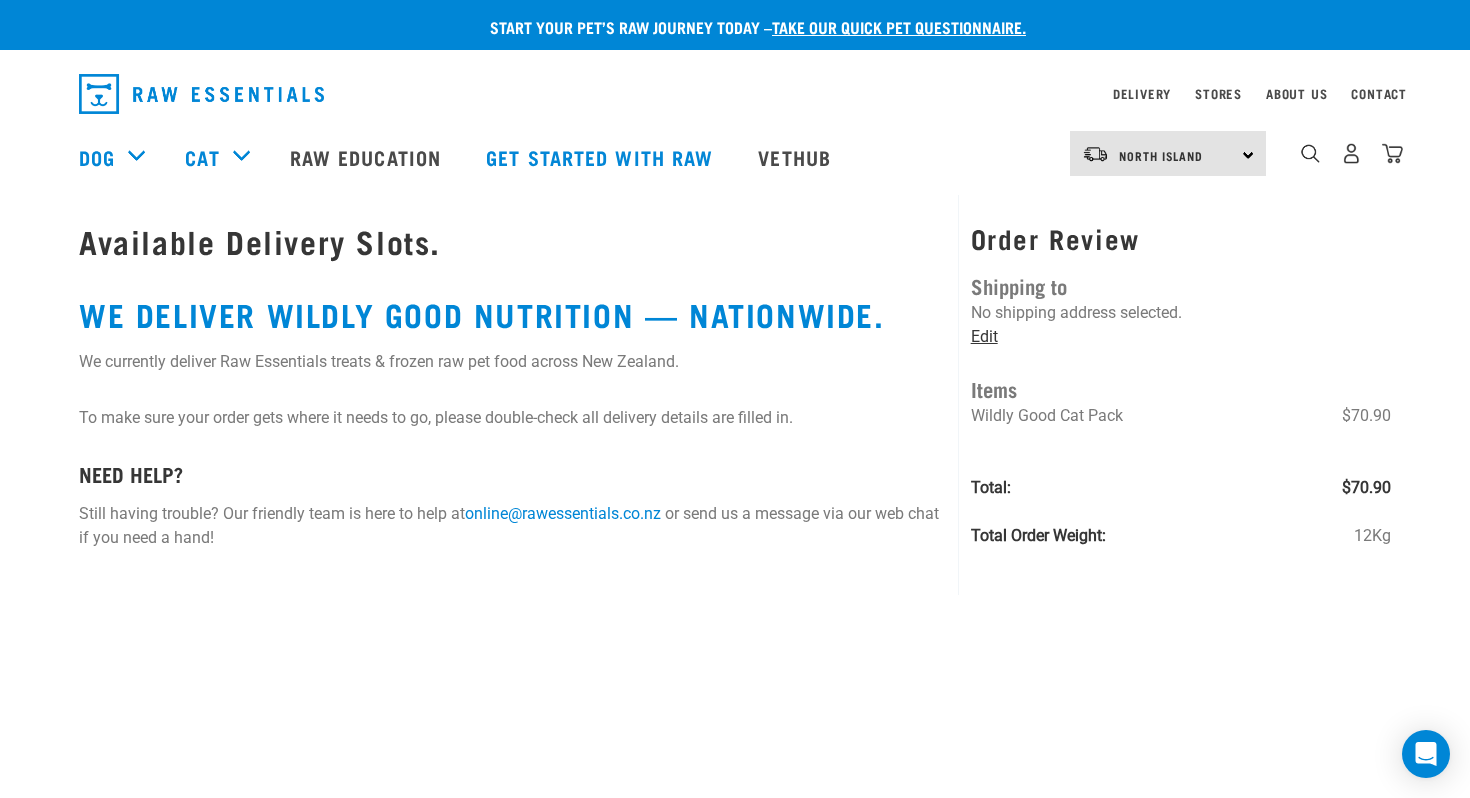 click on "Edit" at bounding box center [984, 336] 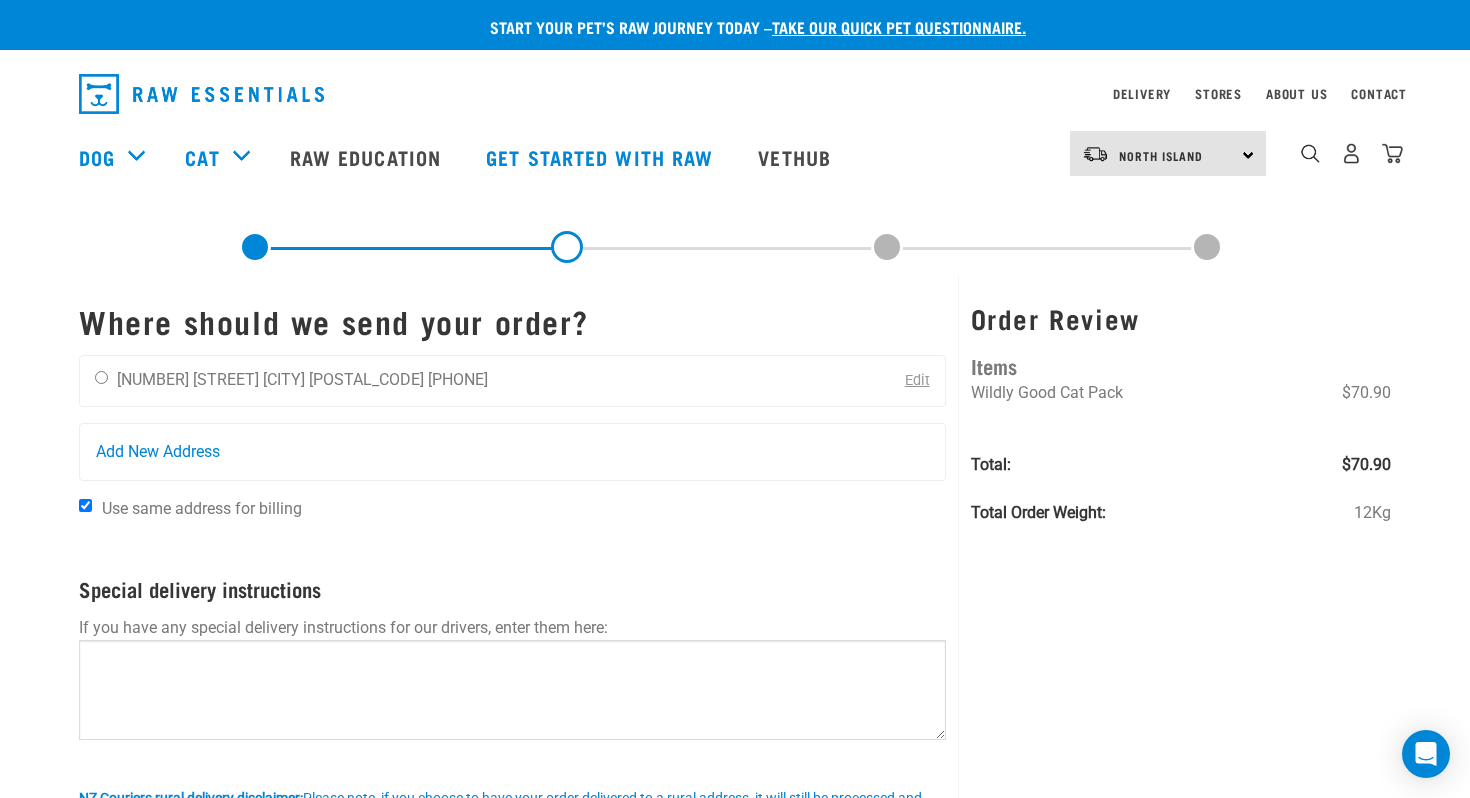 scroll, scrollTop: 0, scrollLeft: 0, axis: both 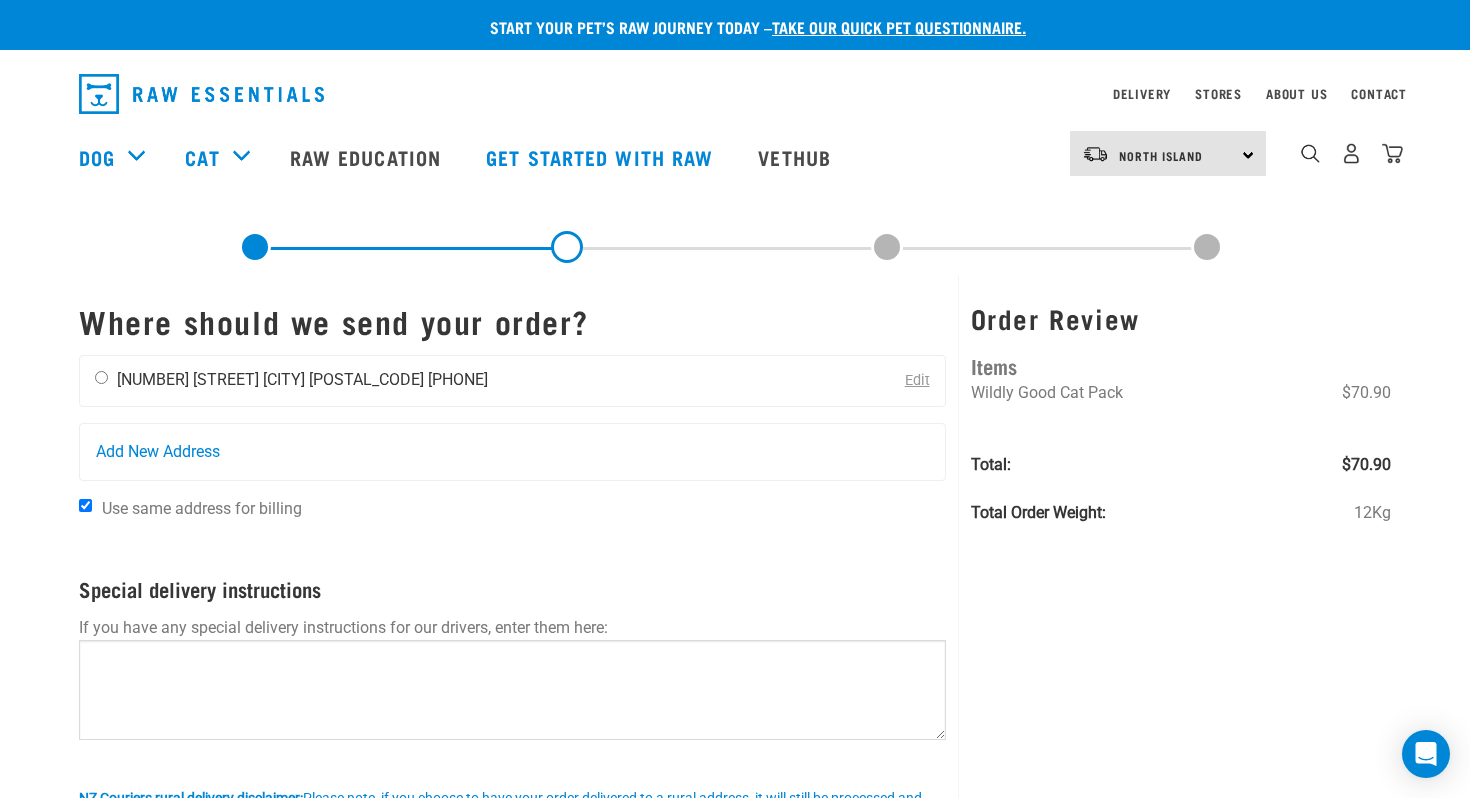 click on "[FIRST] [LAST]
[NUMBER] [STREET]
[CITY]
[POSTAL_CODE]
[PHONE]" at bounding box center (291, 381) 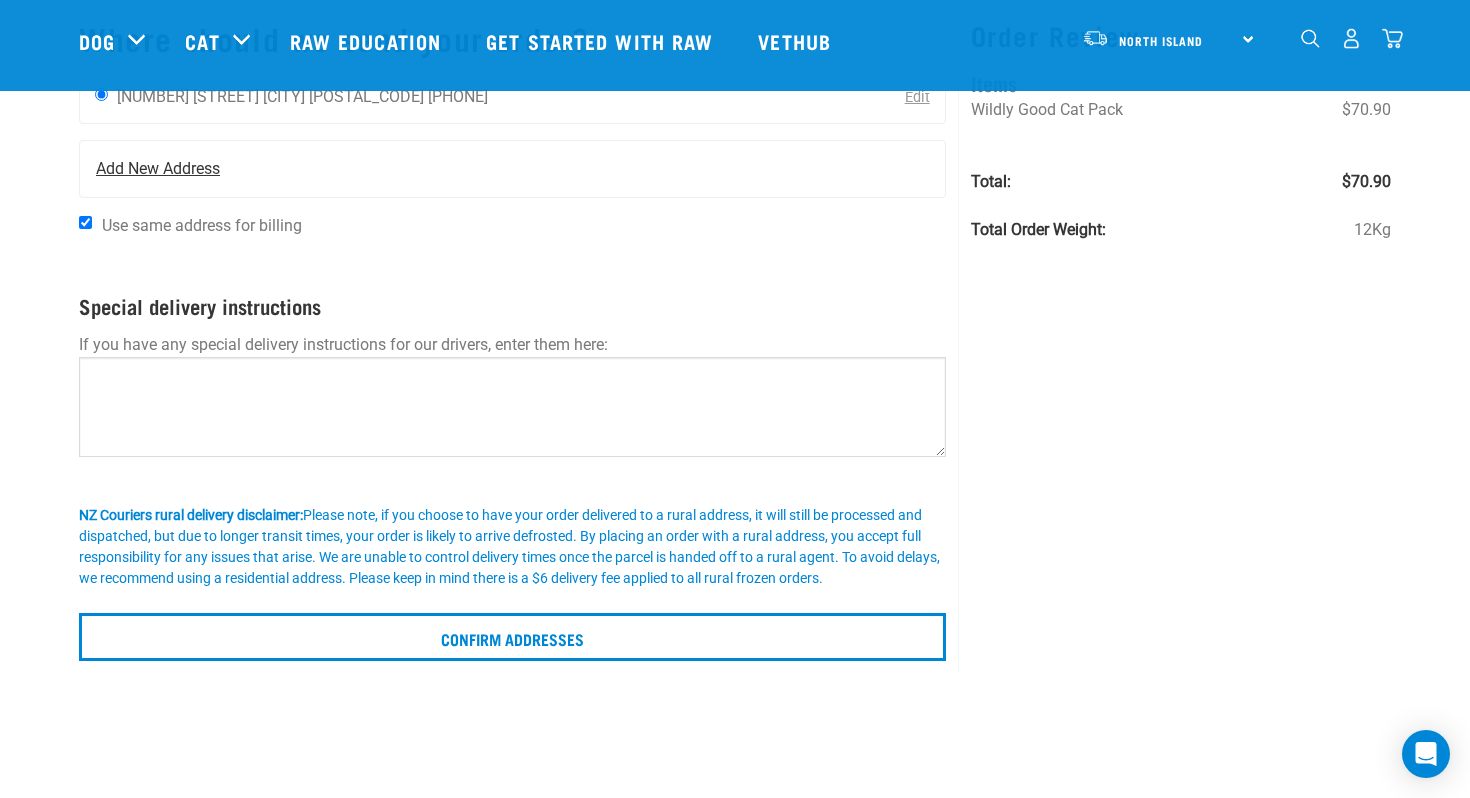 scroll, scrollTop: 166, scrollLeft: 0, axis: vertical 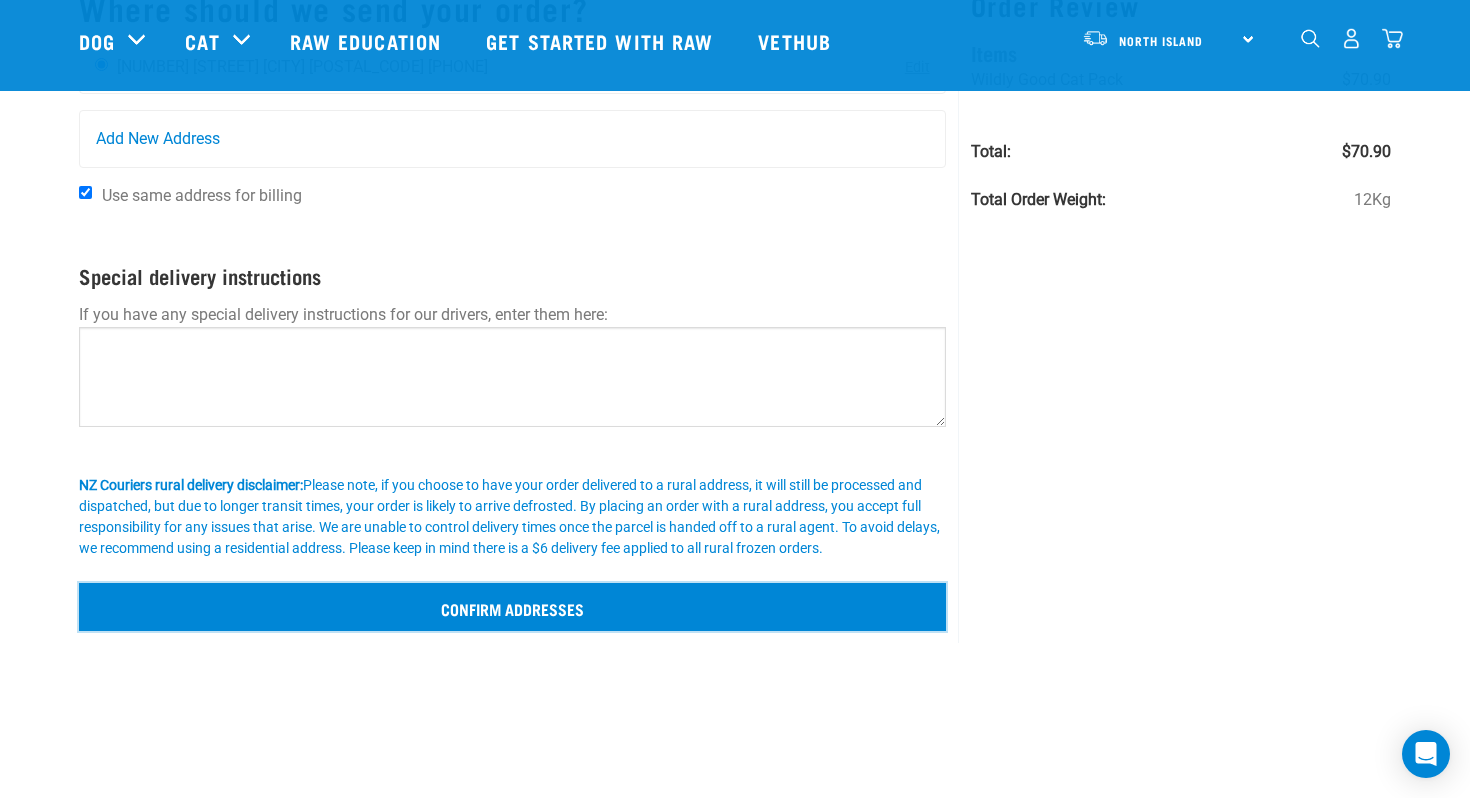 click on "Confirm addresses" at bounding box center (512, 607) 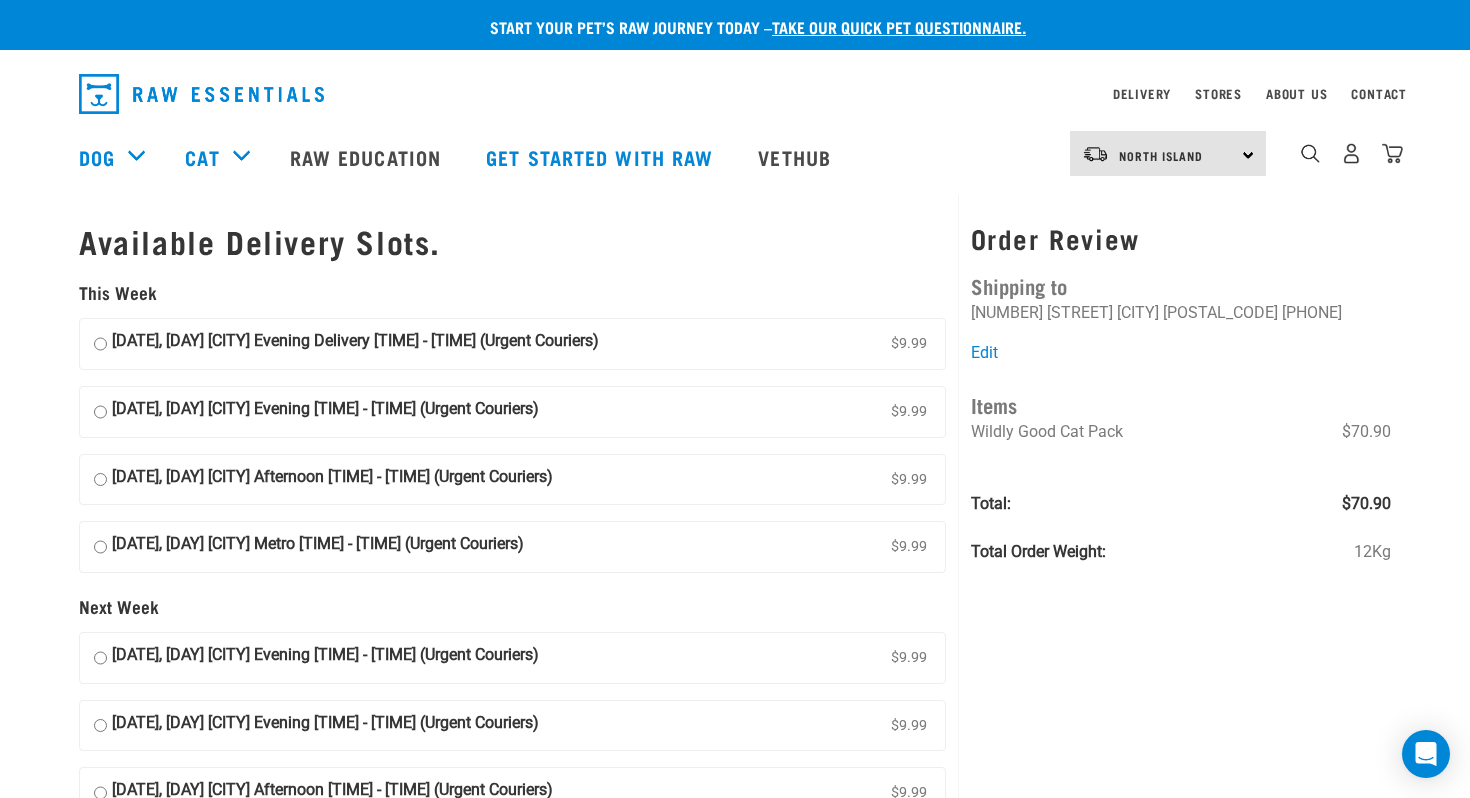 scroll, scrollTop: 0, scrollLeft: 0, axis: both 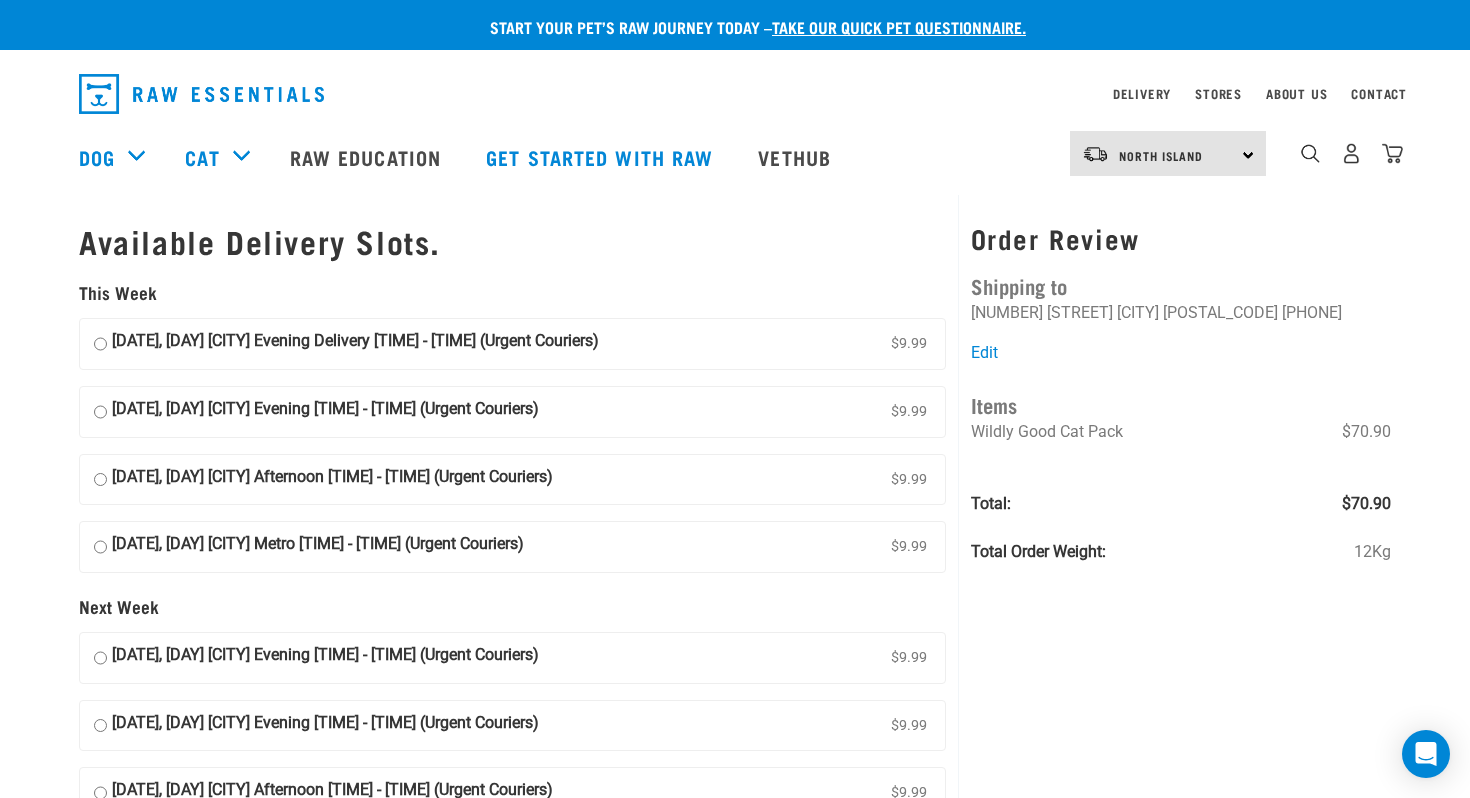 click on "09 August, Saturday Auckland  Afternoon 12pm - 5pm (Urgent Couriers)
$9.99" at bounding box center (100, 480) 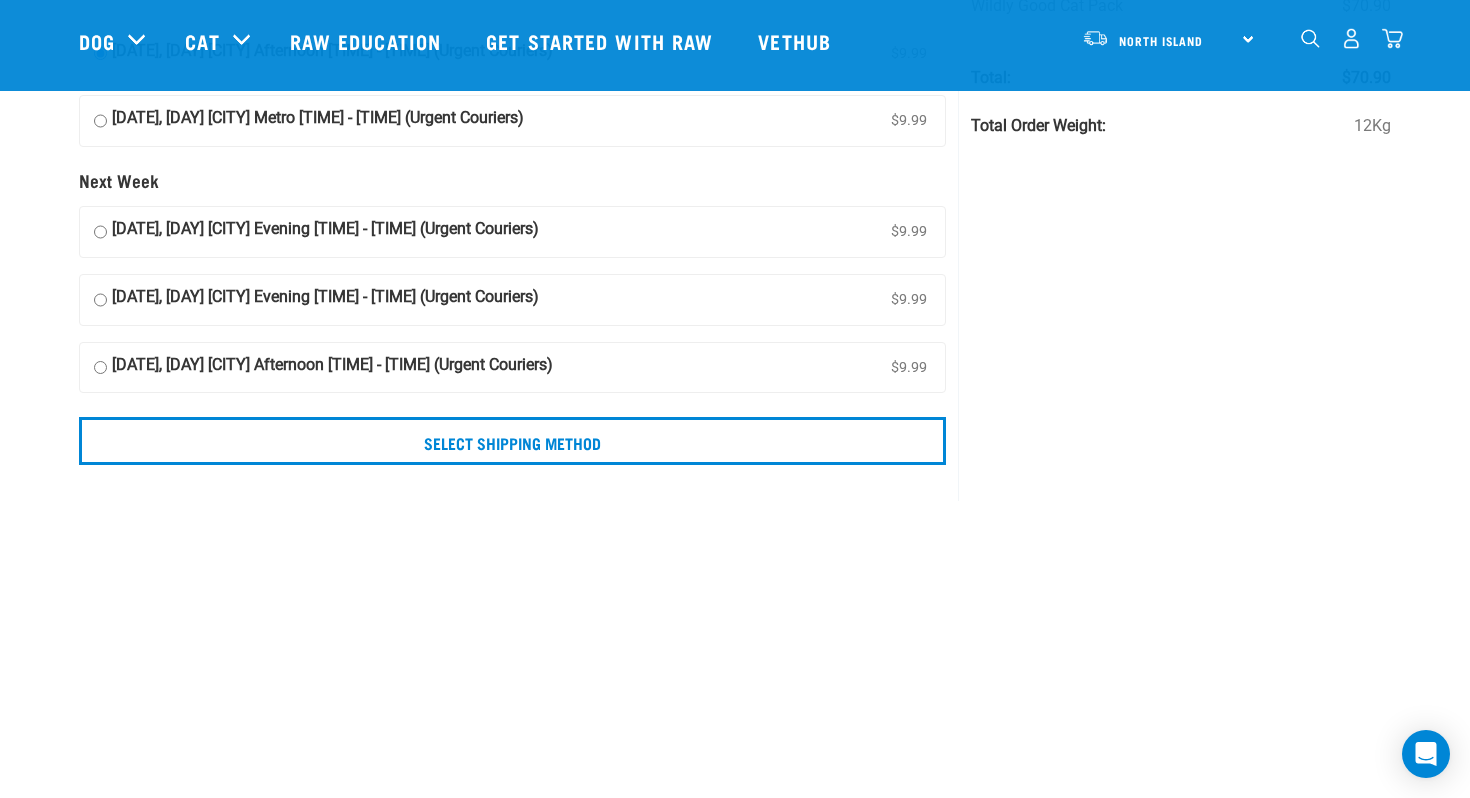 scroll, scrollTop: 280, scrollLeft: 0, axis: vertical 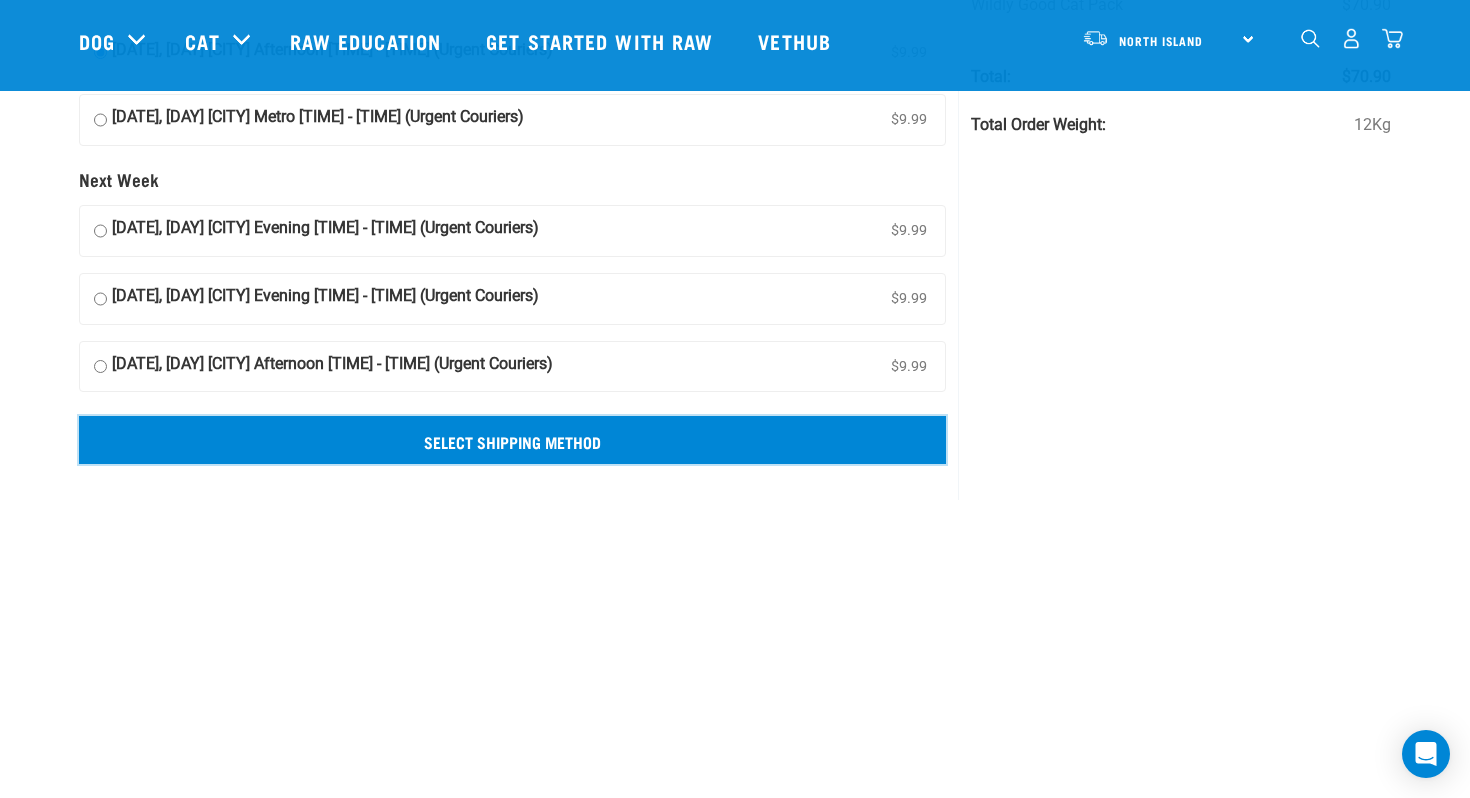 click on "Select Shipping Method" at bounding box center [512, 440] 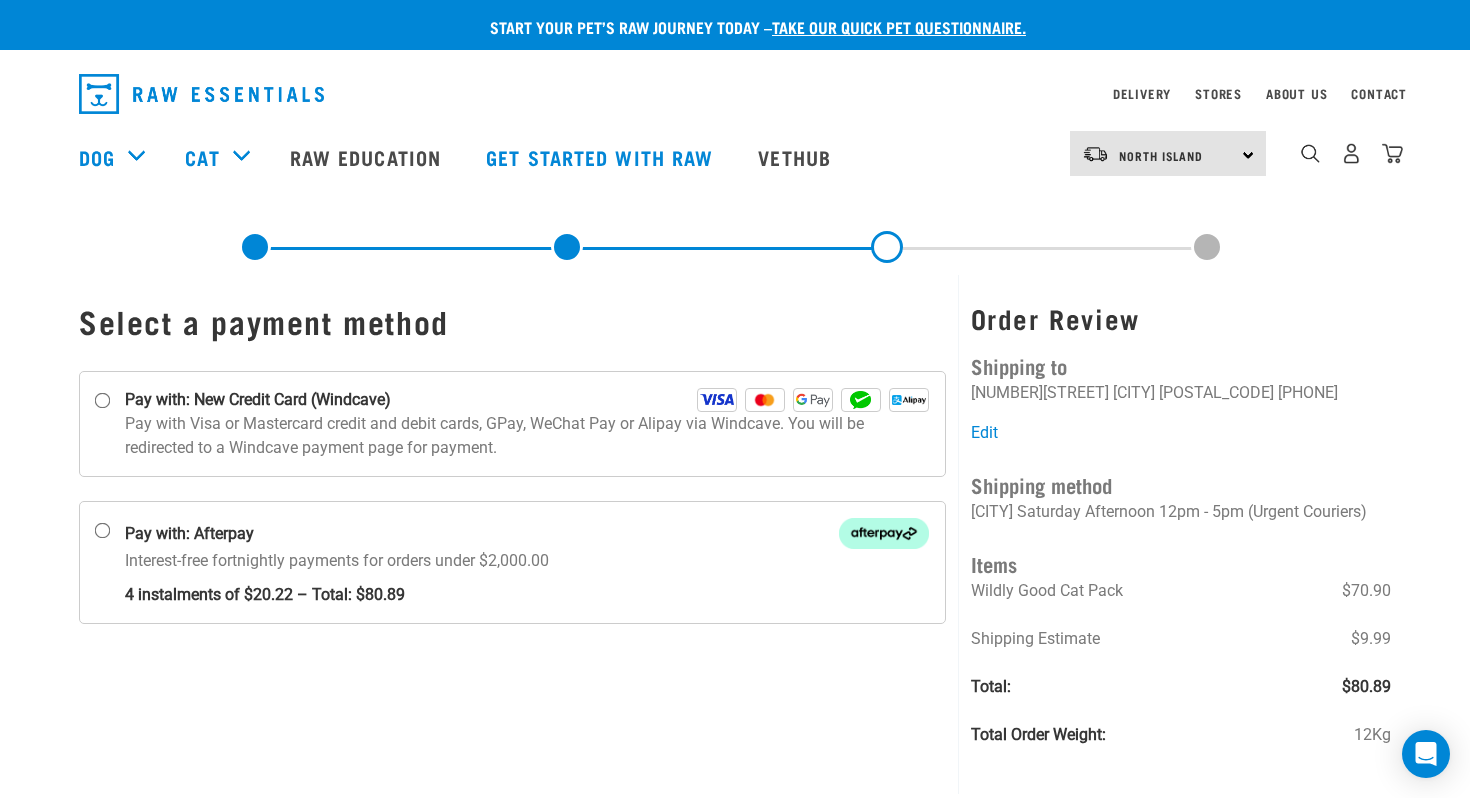 scroll, scrollTop: 0, scrollLeft: 0, axis: both 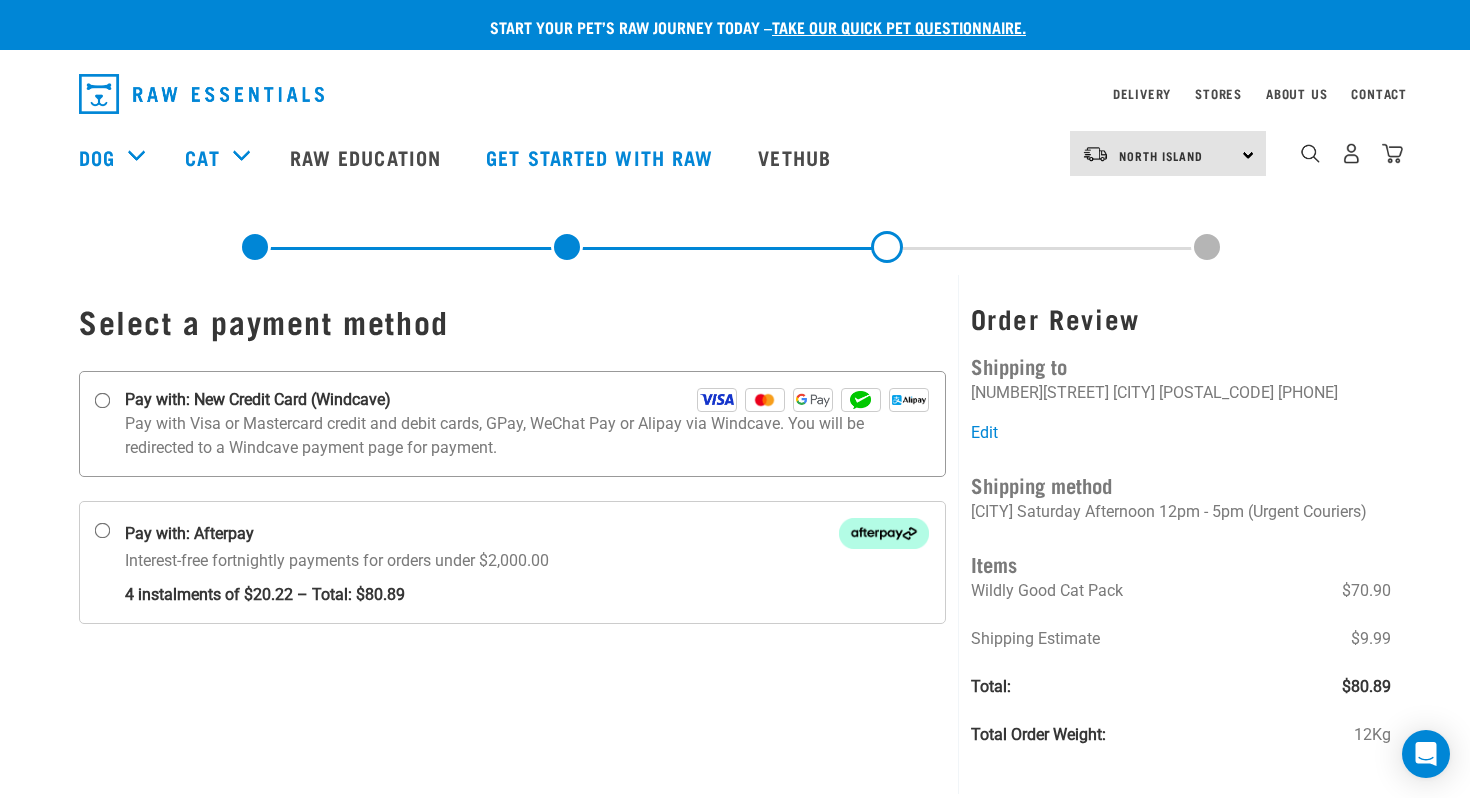 click on "Pay with: New Credit Card (Windcave)" at bounding box center [512, 424] 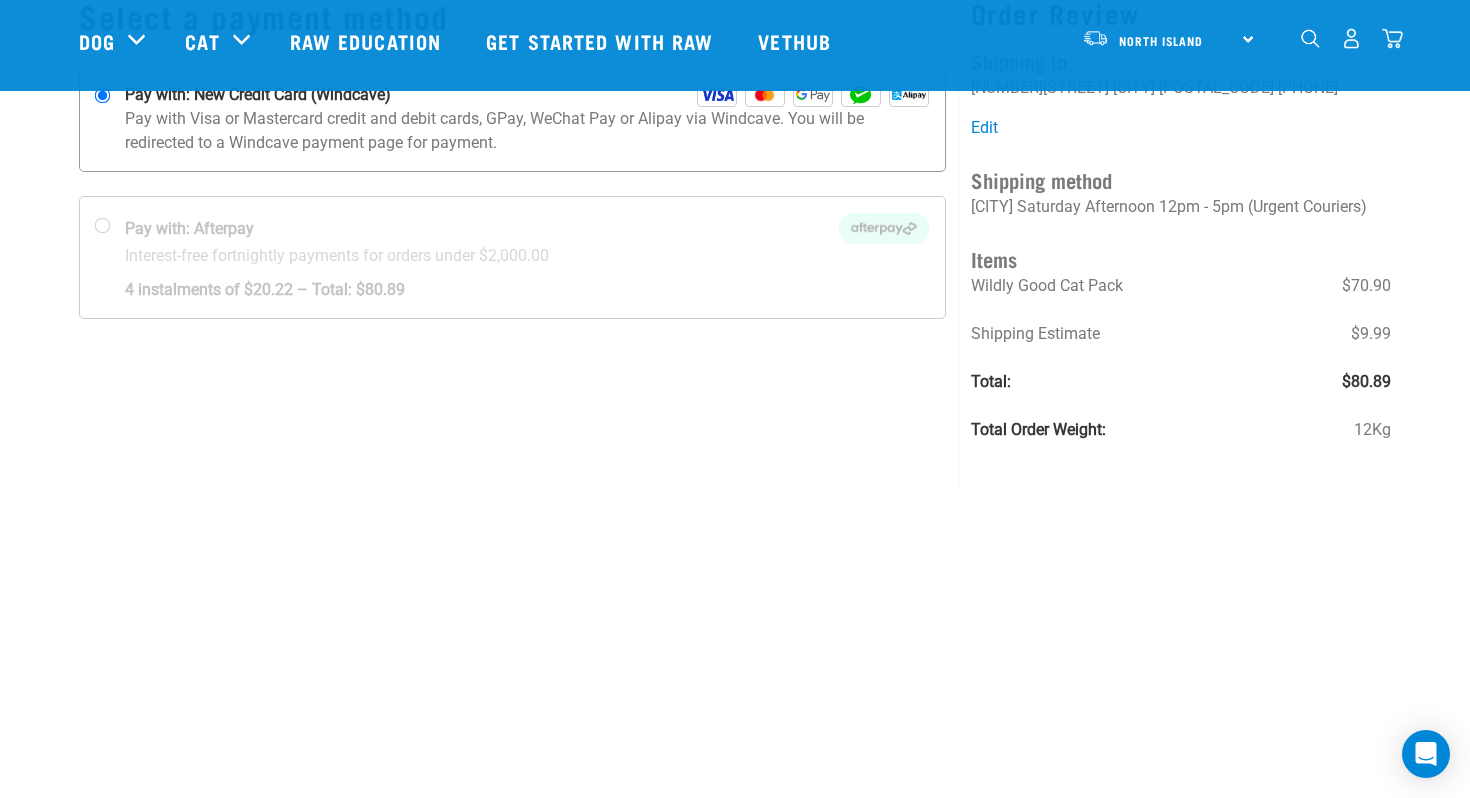 scroll, scrollTop: 228, scrollLeft: 0, axis: vertical 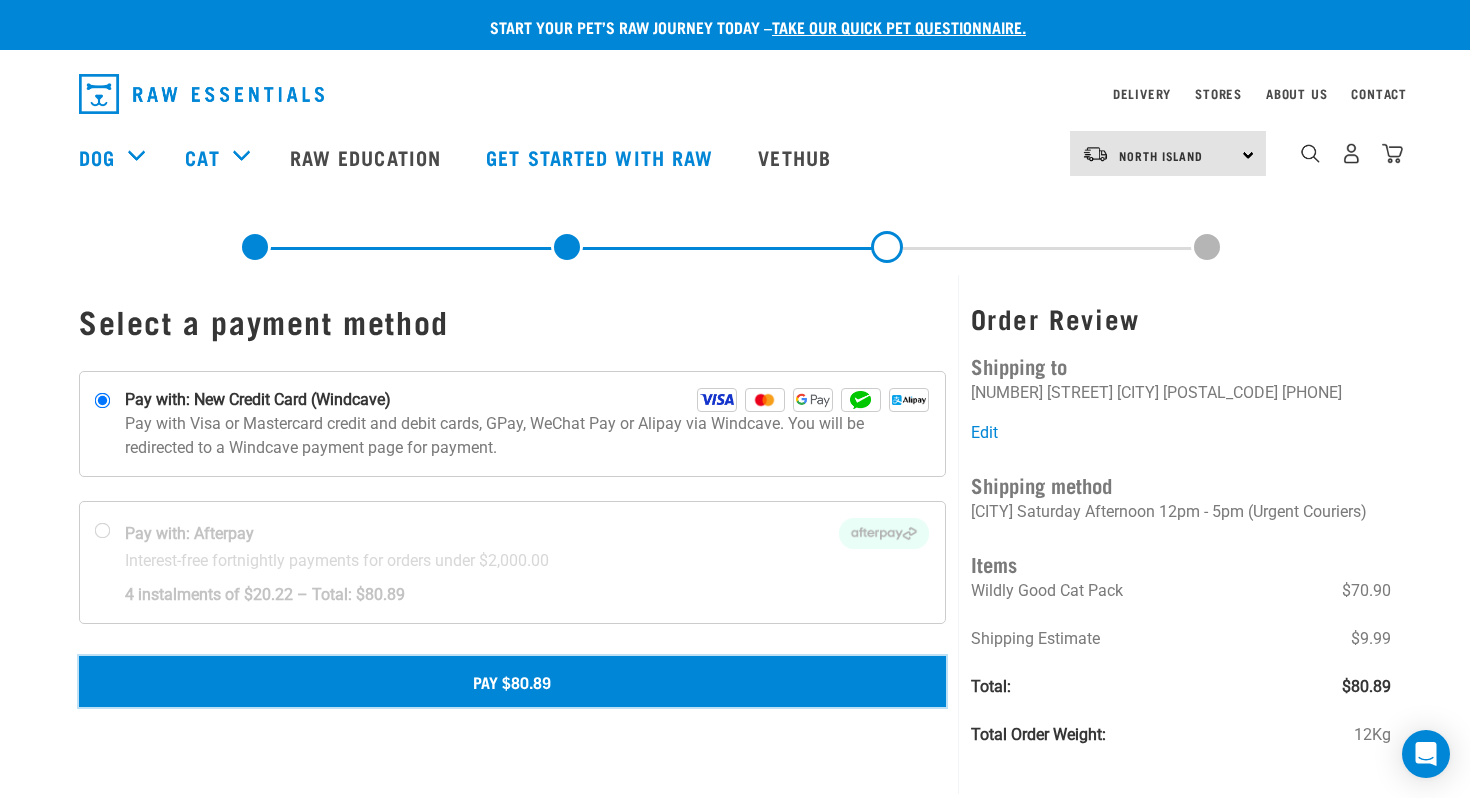 click on "Pay $80.89" at bounding box center (512, 681) 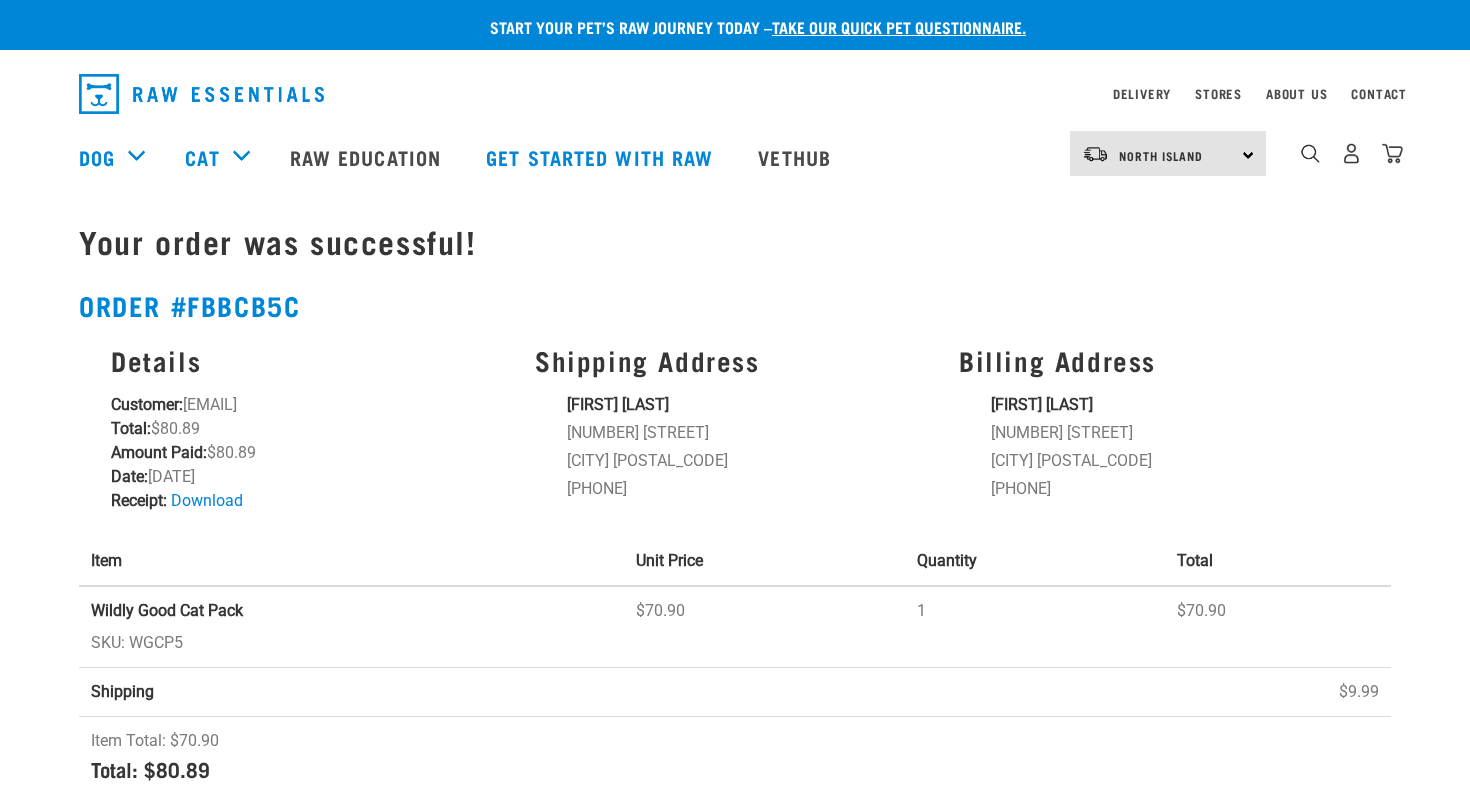 scroll, scrollTop: 0, scrollLeft: 0, axis: both 